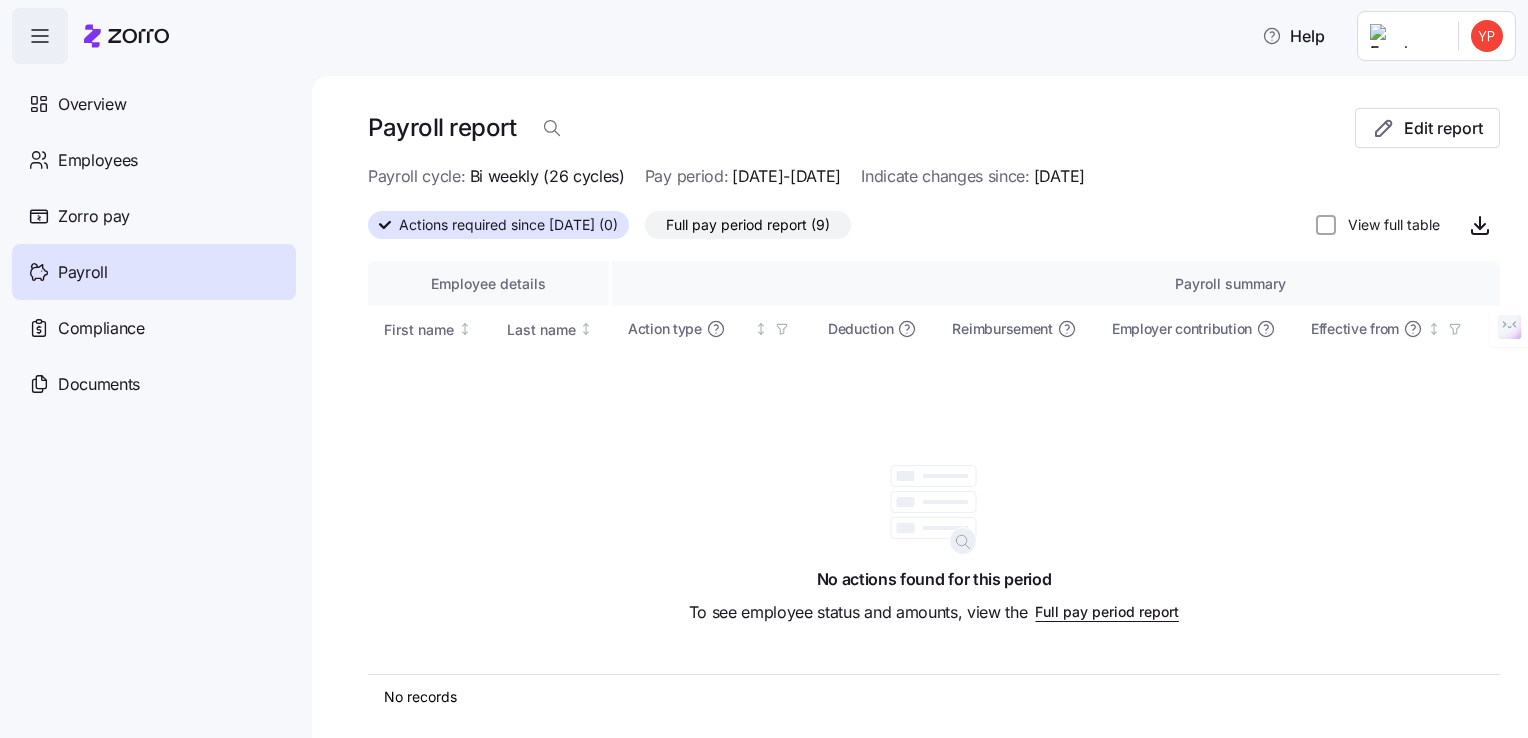 scroll, scrollTop: 0, scrollLeft: 0, axis: both 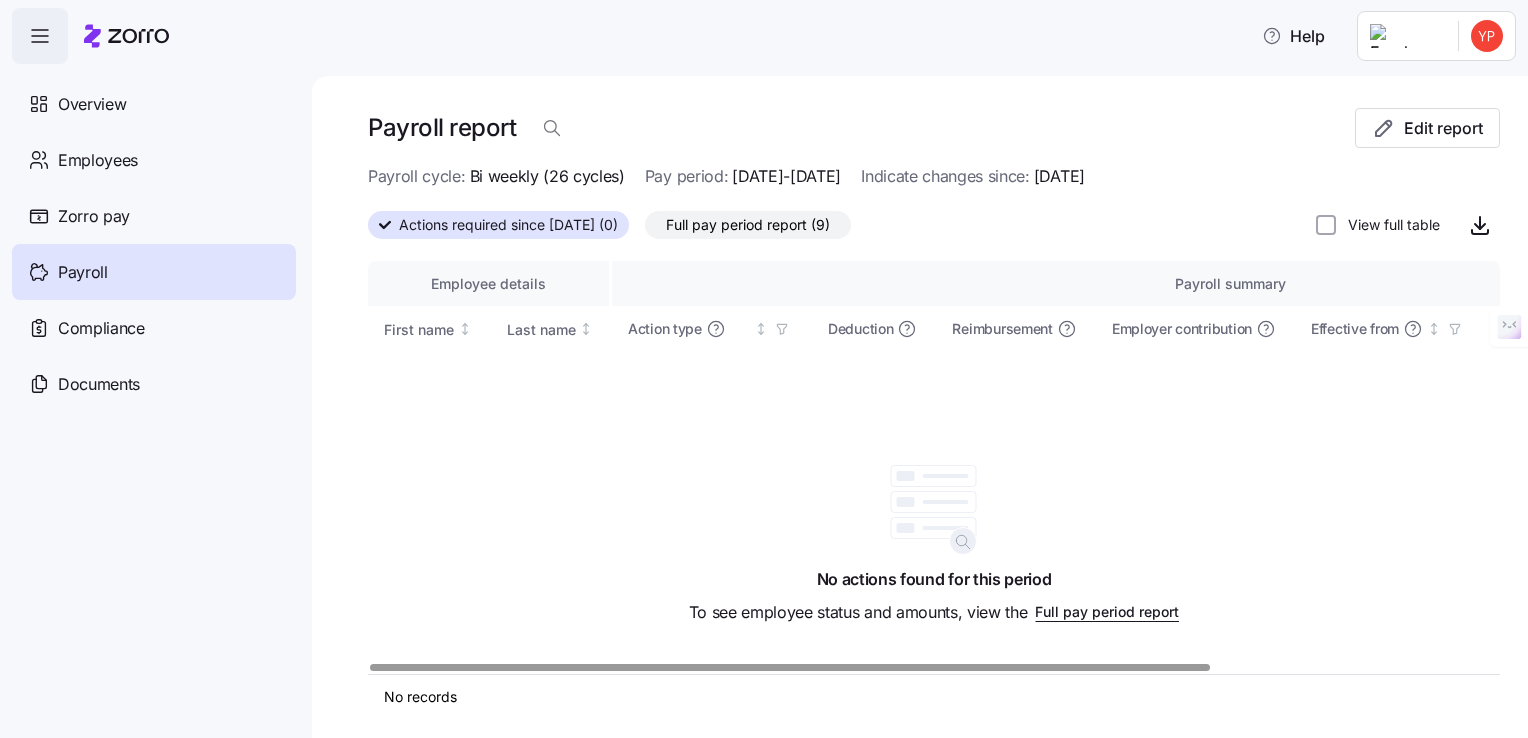 click on "Actions required since [DATE] (0)" at bounding box center [508, 225] 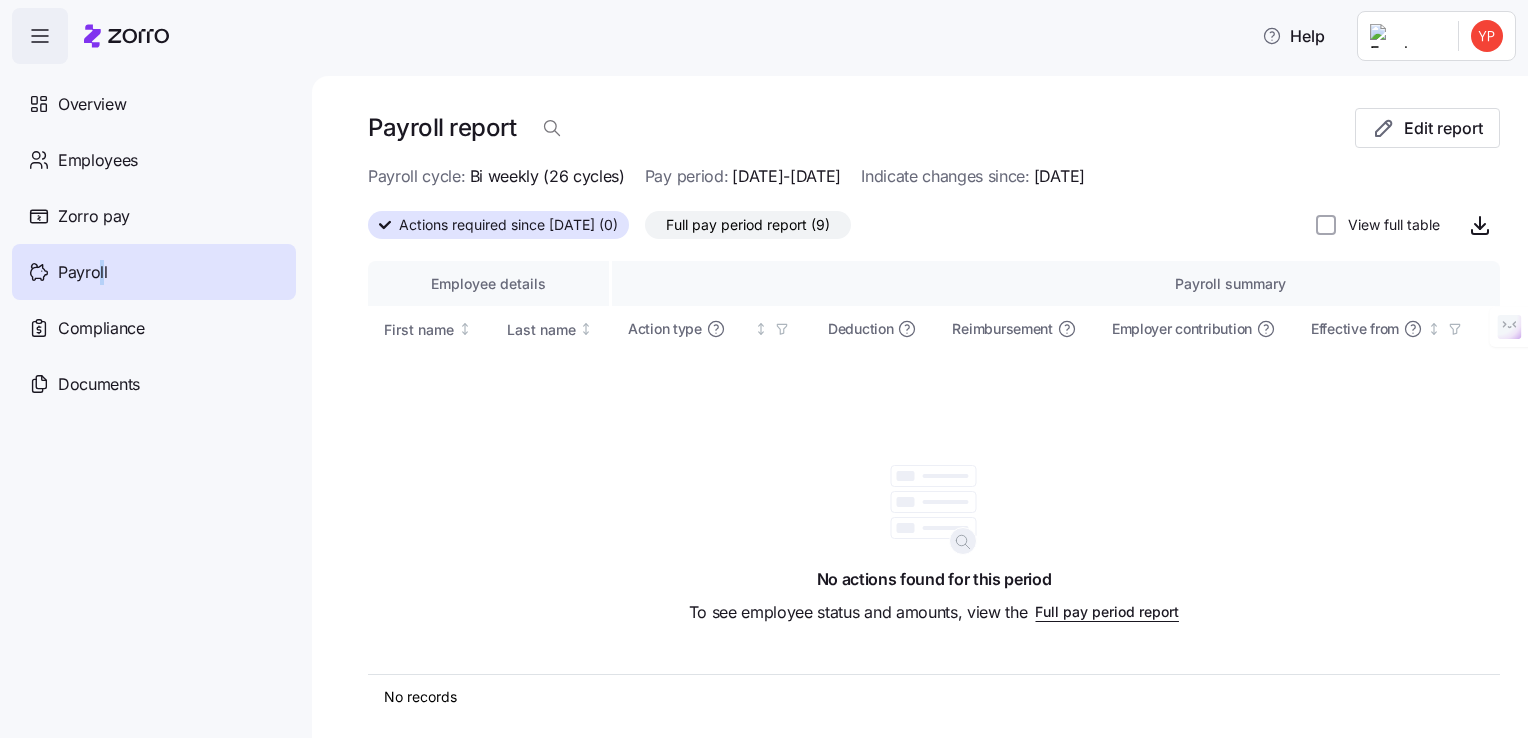 click on "Payroll" at bounding box center [83, 272] 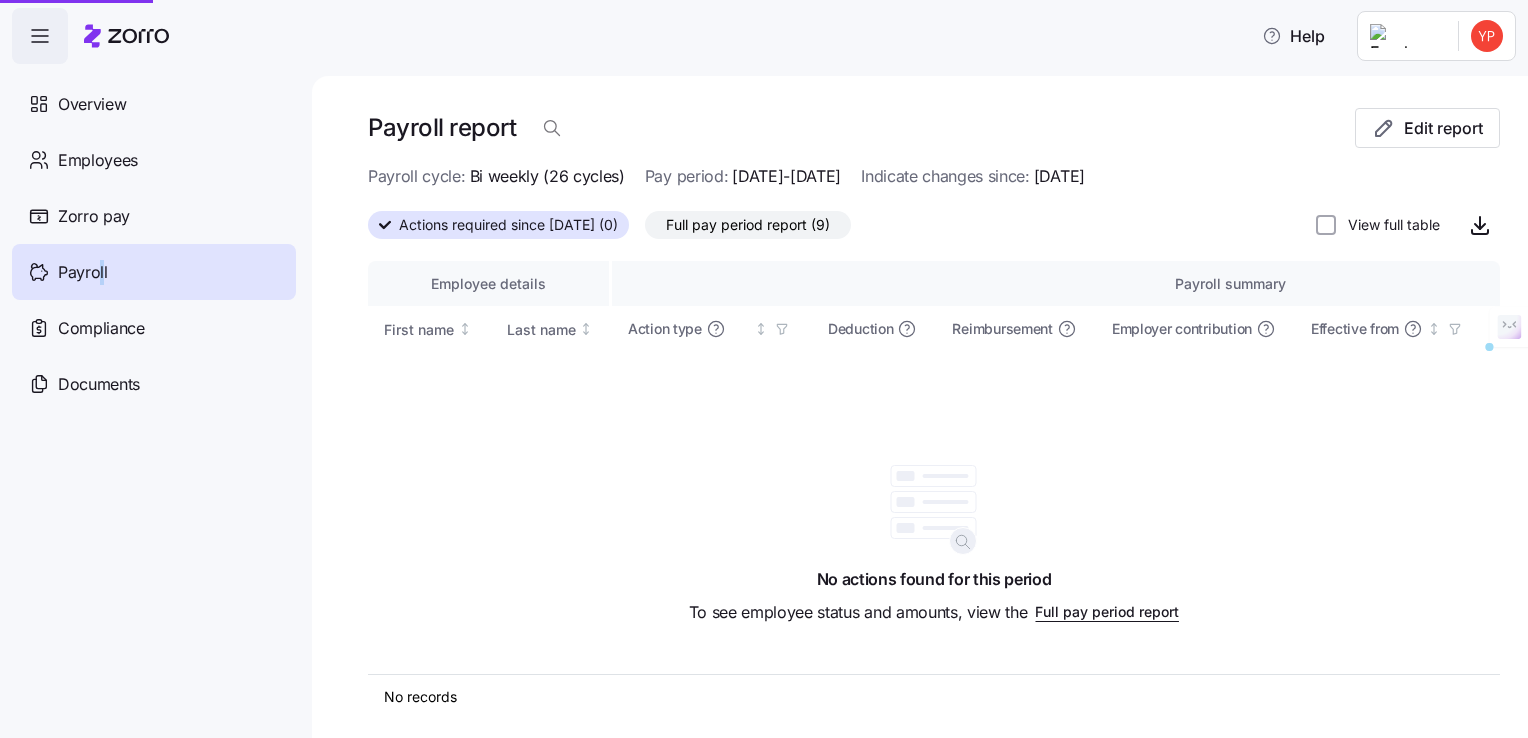 click on "Payroll" at bounding box center [83, 272] 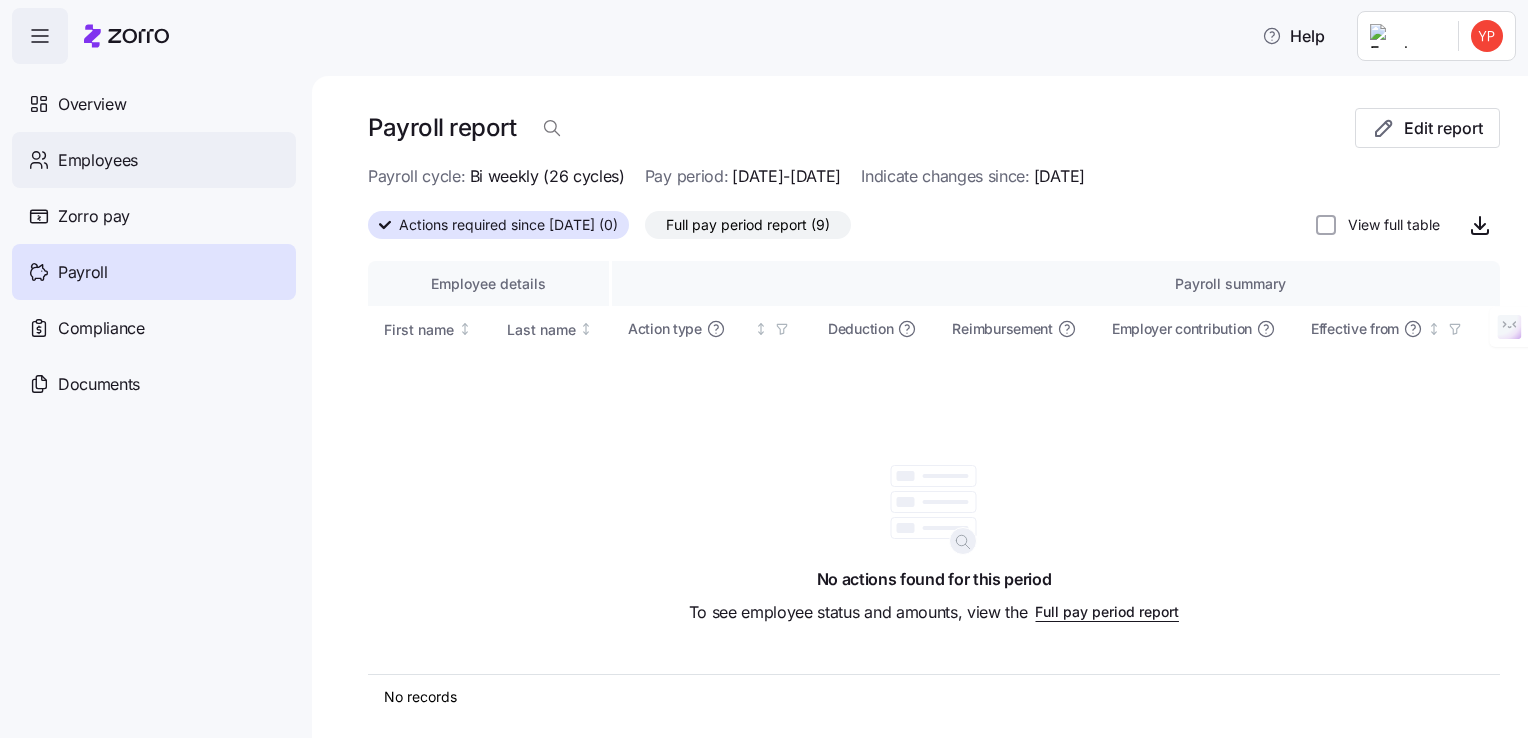 click on "Employees" at bounding box center [98, 160] 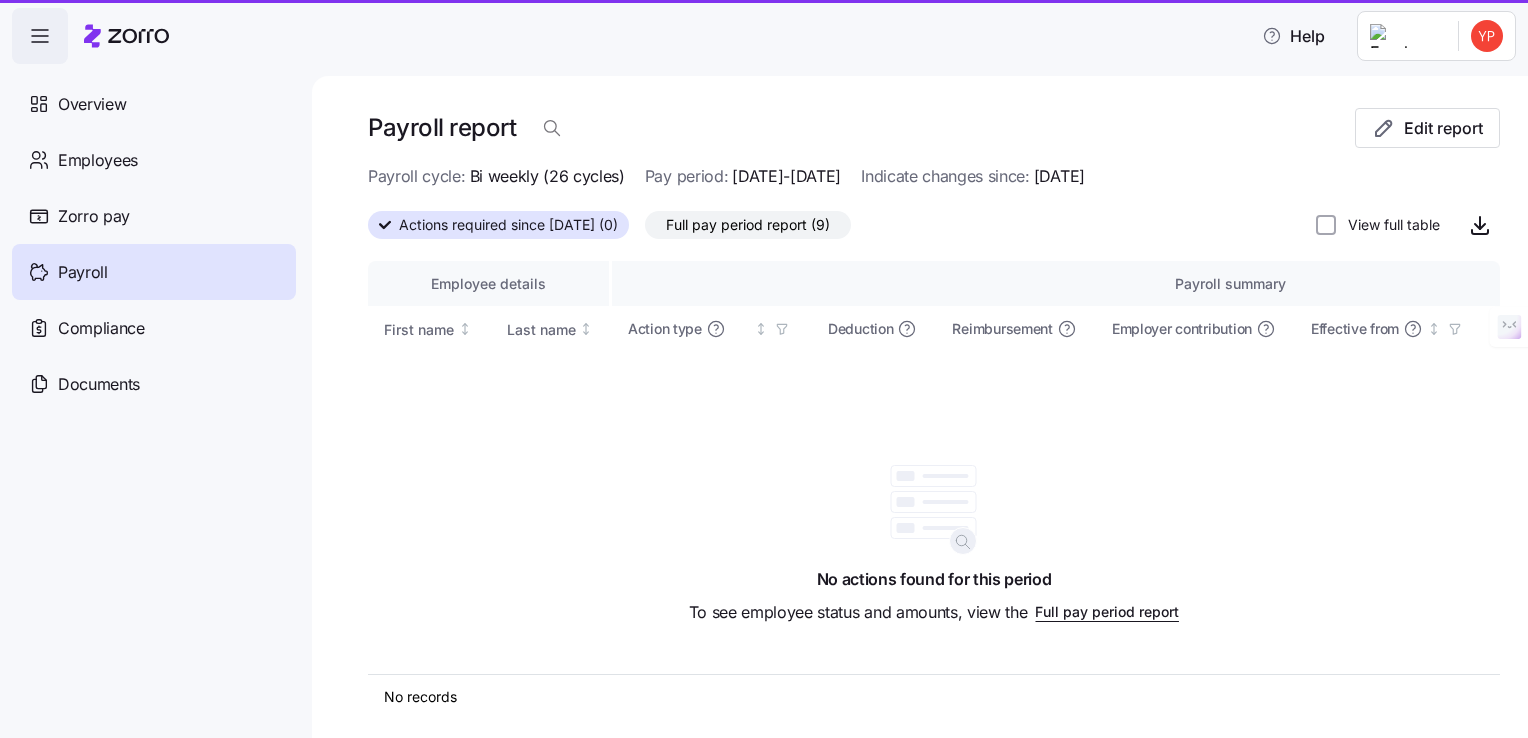 click 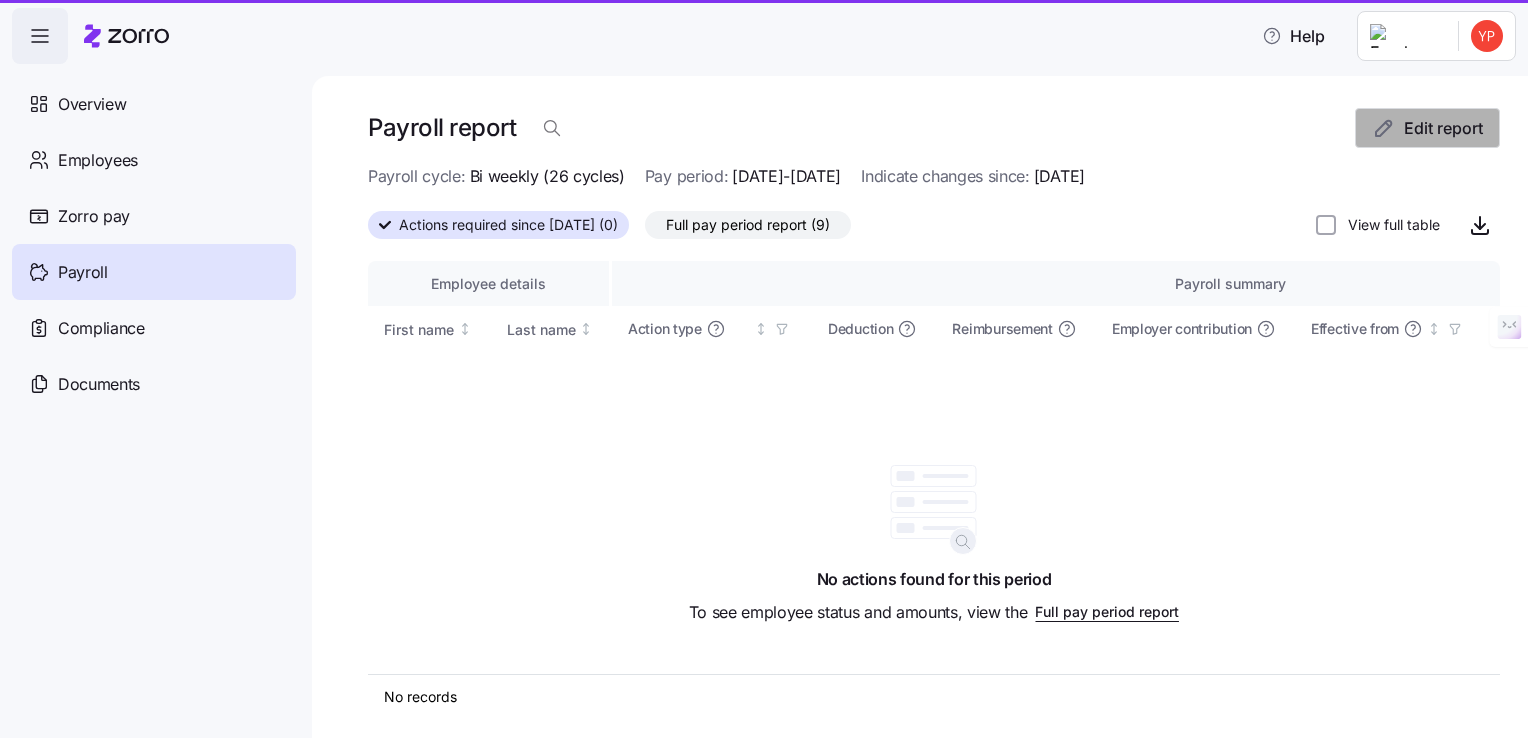 click on "Edit report" at bounding box center (1443, 128) 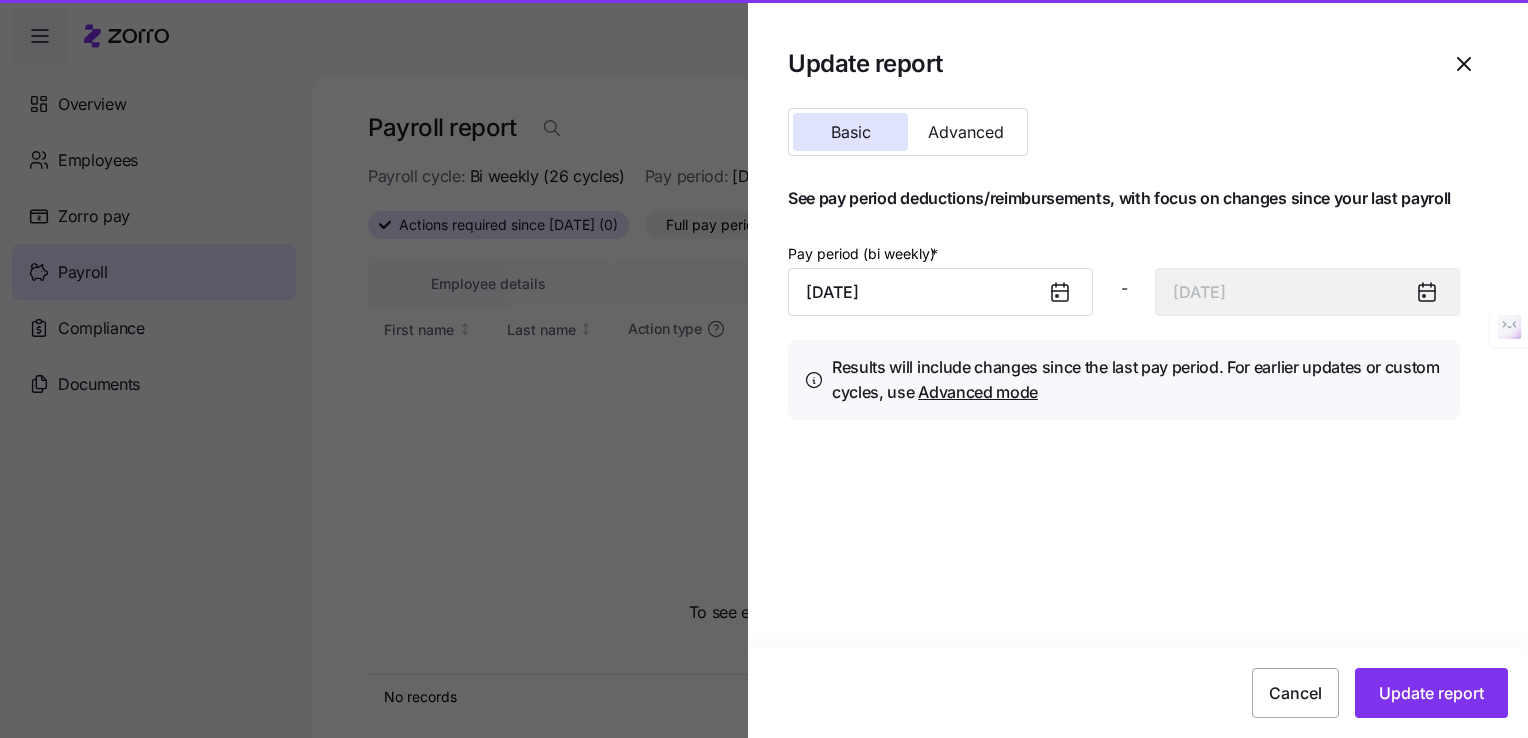 click 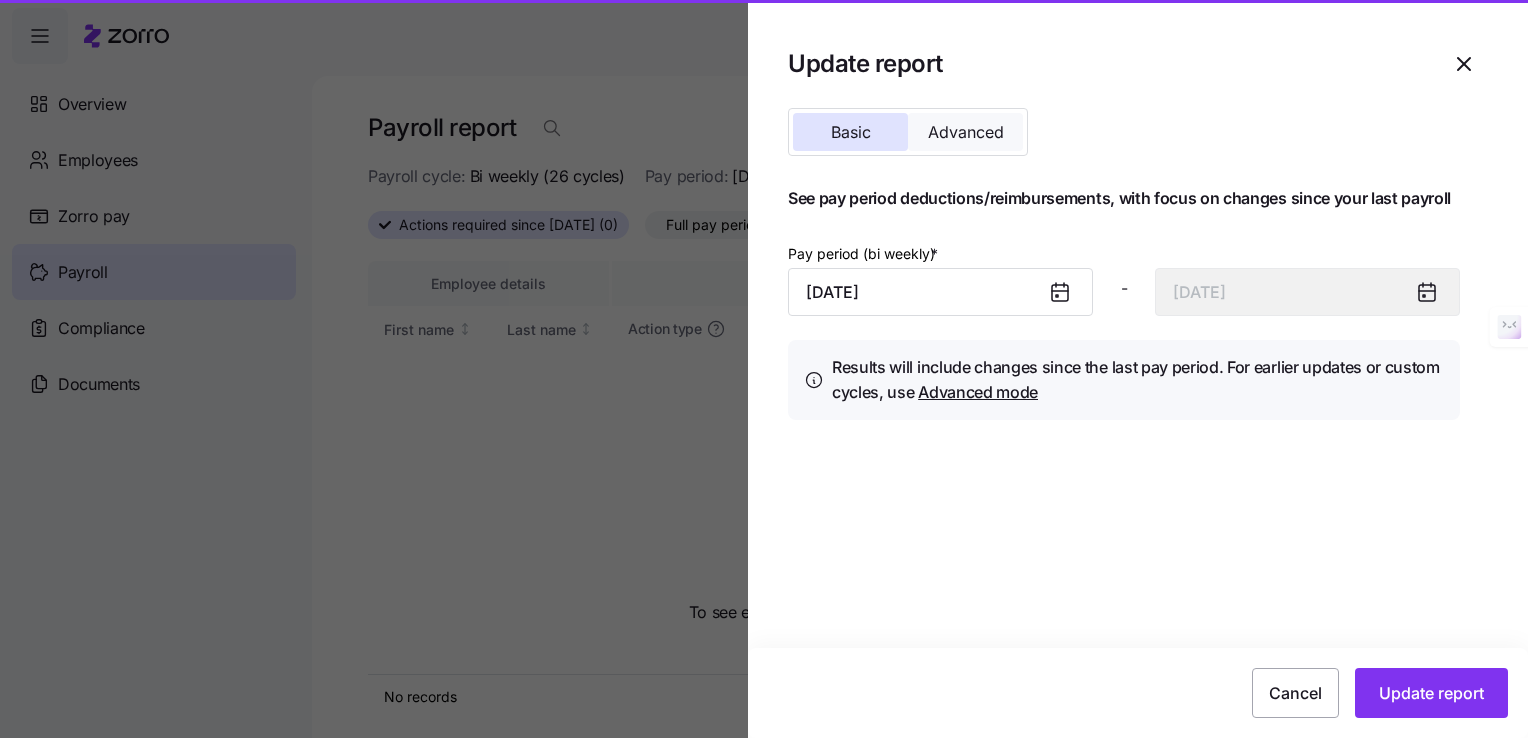click on "Advanced" at bounding box center (965, 132) 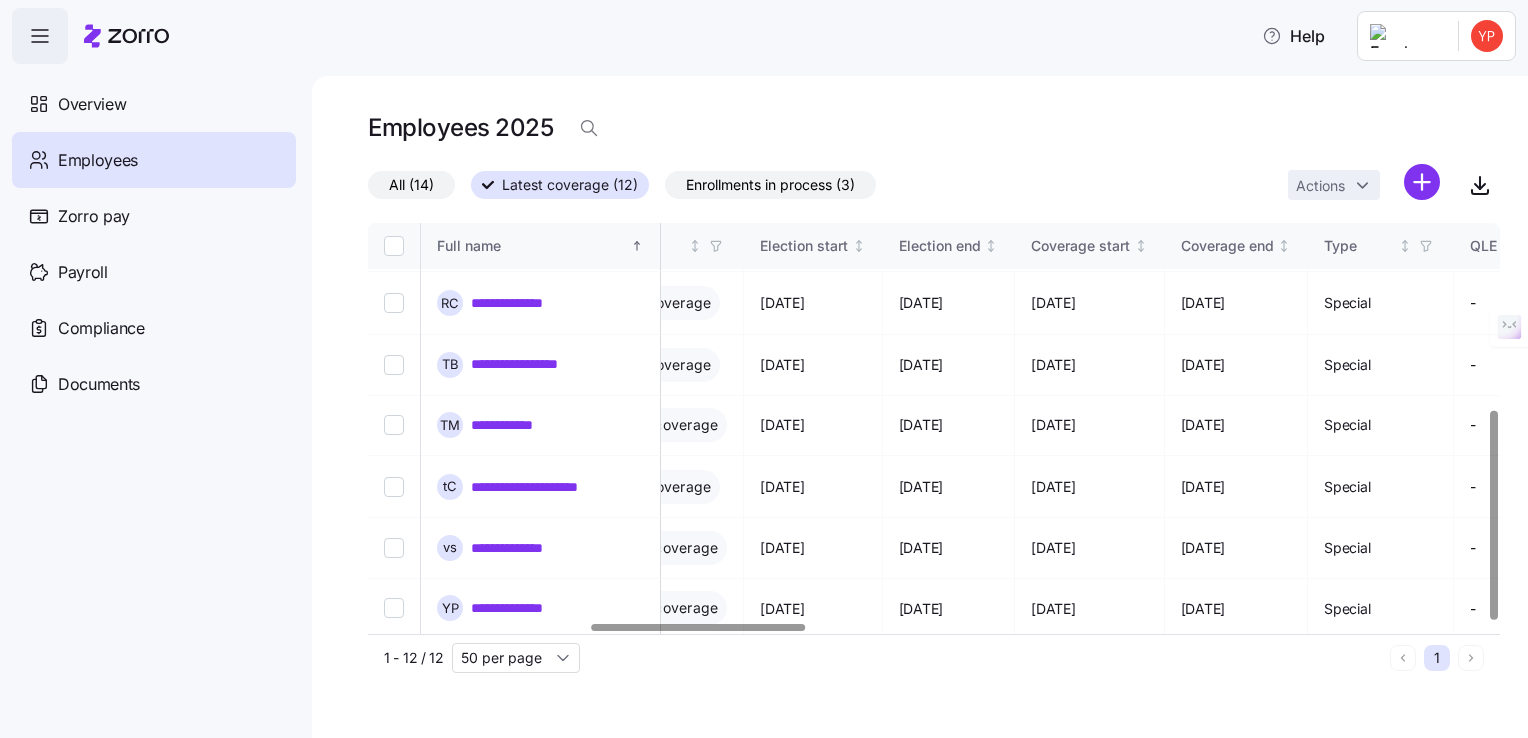 scroll, scrollTop: 365, scrollLeft: 1135, axis: both 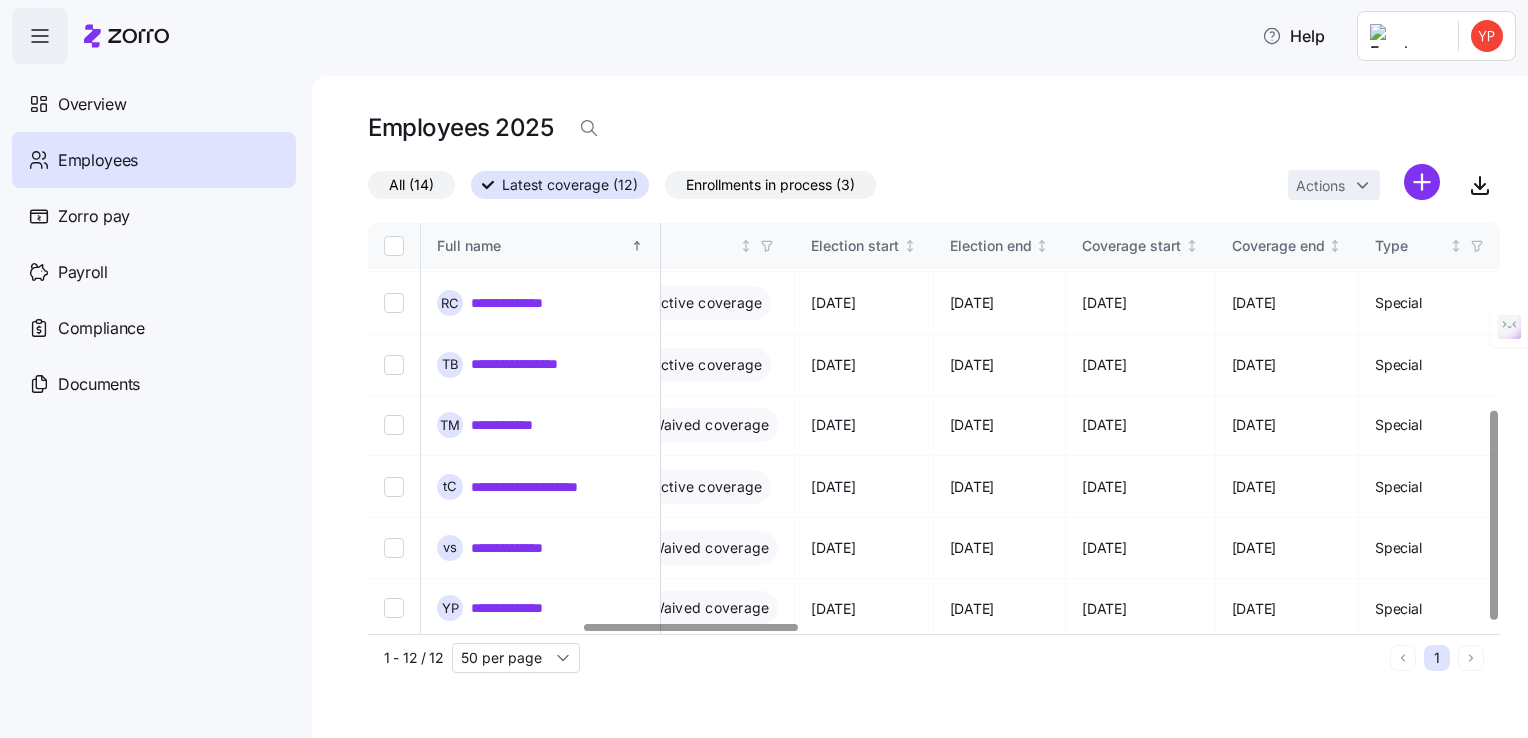 click at bounding box center [690, 627] 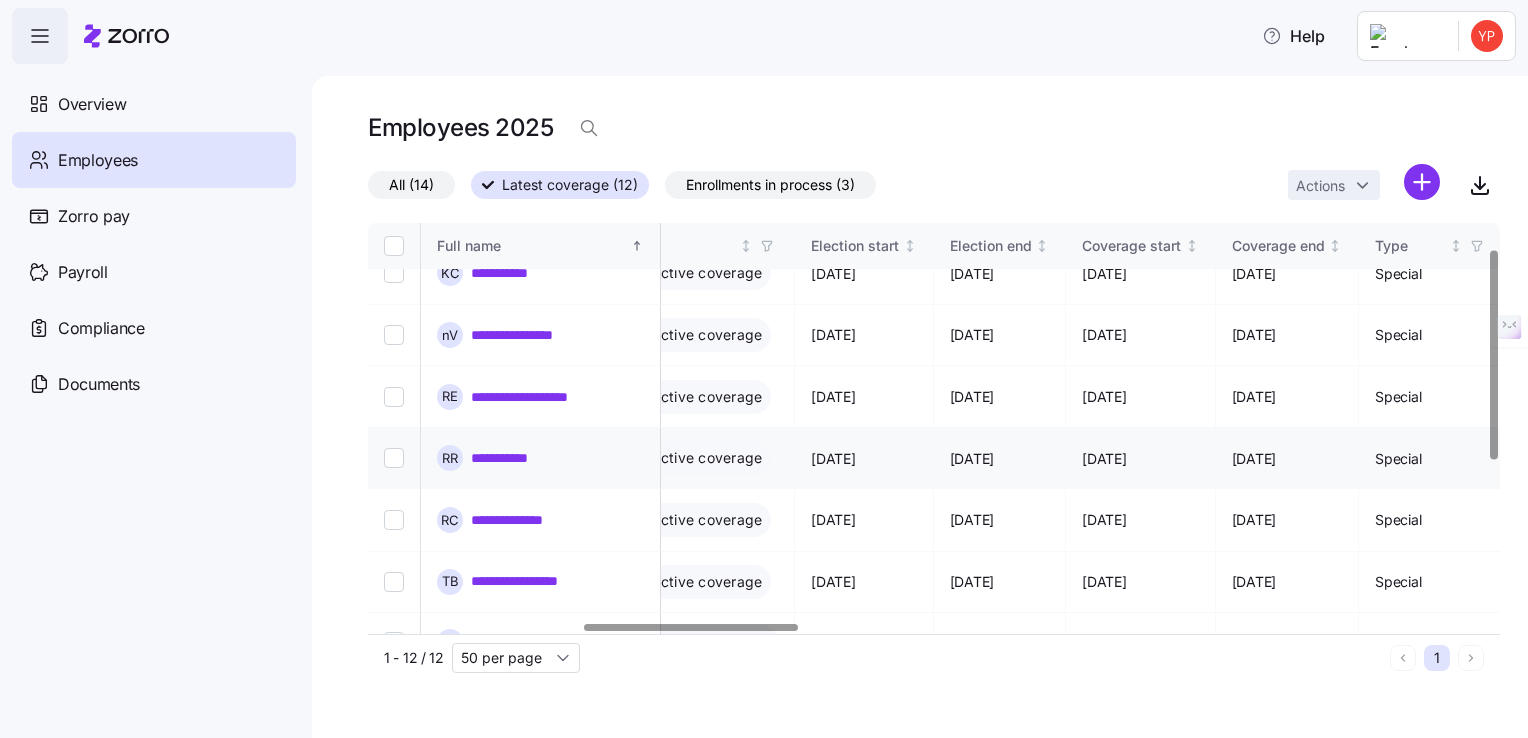 scroll, scrollTop: 0, scrollLeft: 1135, axis: horizontal 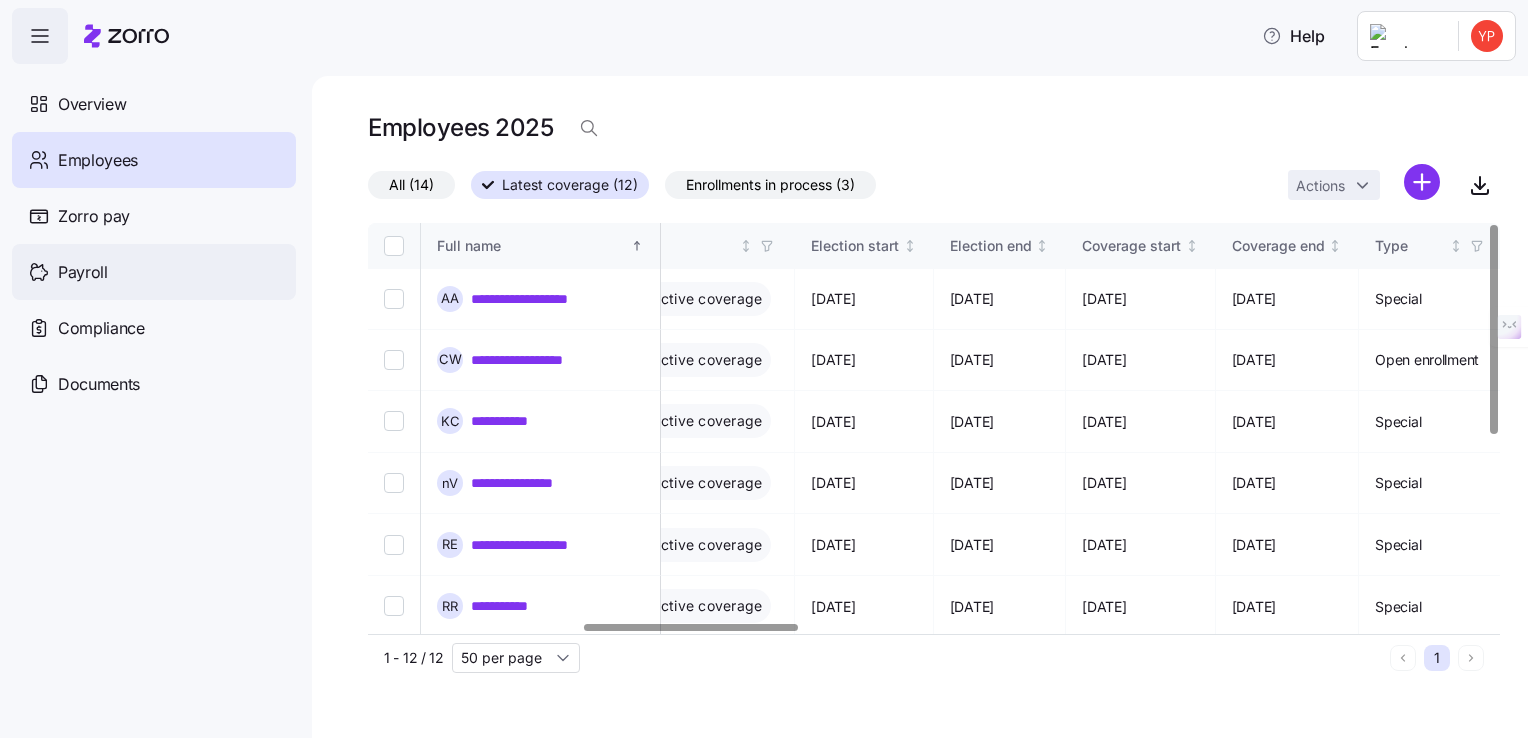 click on "Payroll" at bounding box center (154, 272) 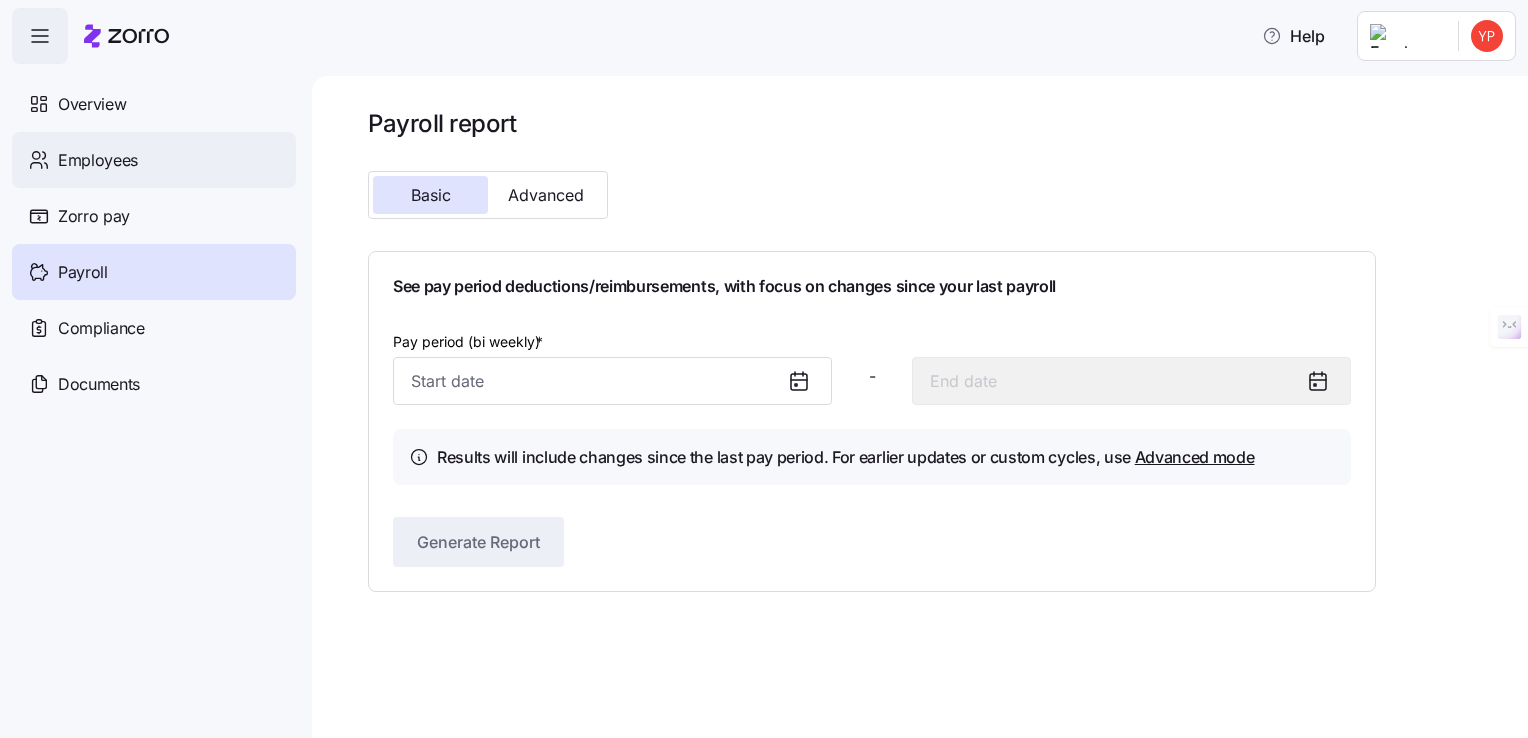 click on "Employees" at bounding box center (154, 160) 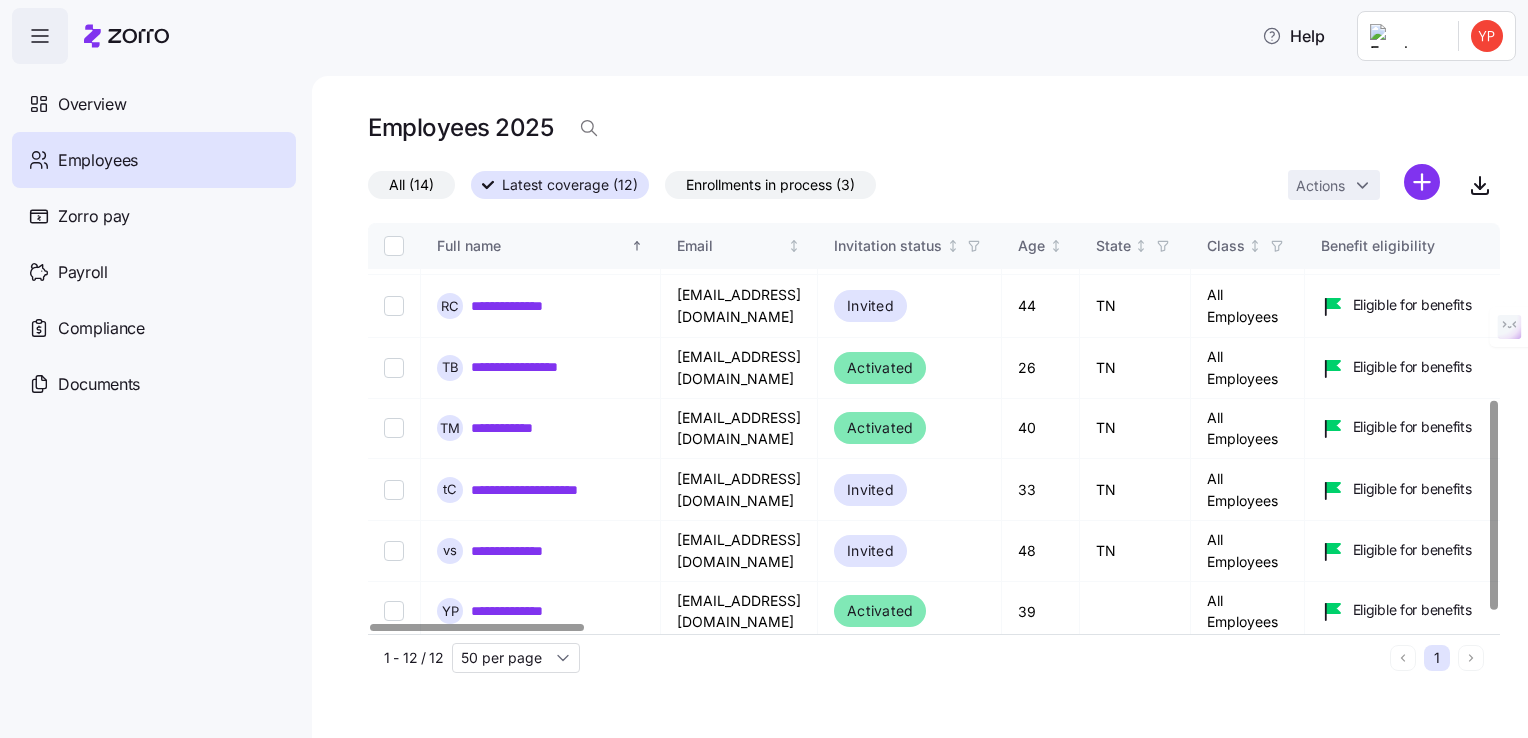 scroll, scrollTop: 365, scrollLeft: 0, axis: vertical 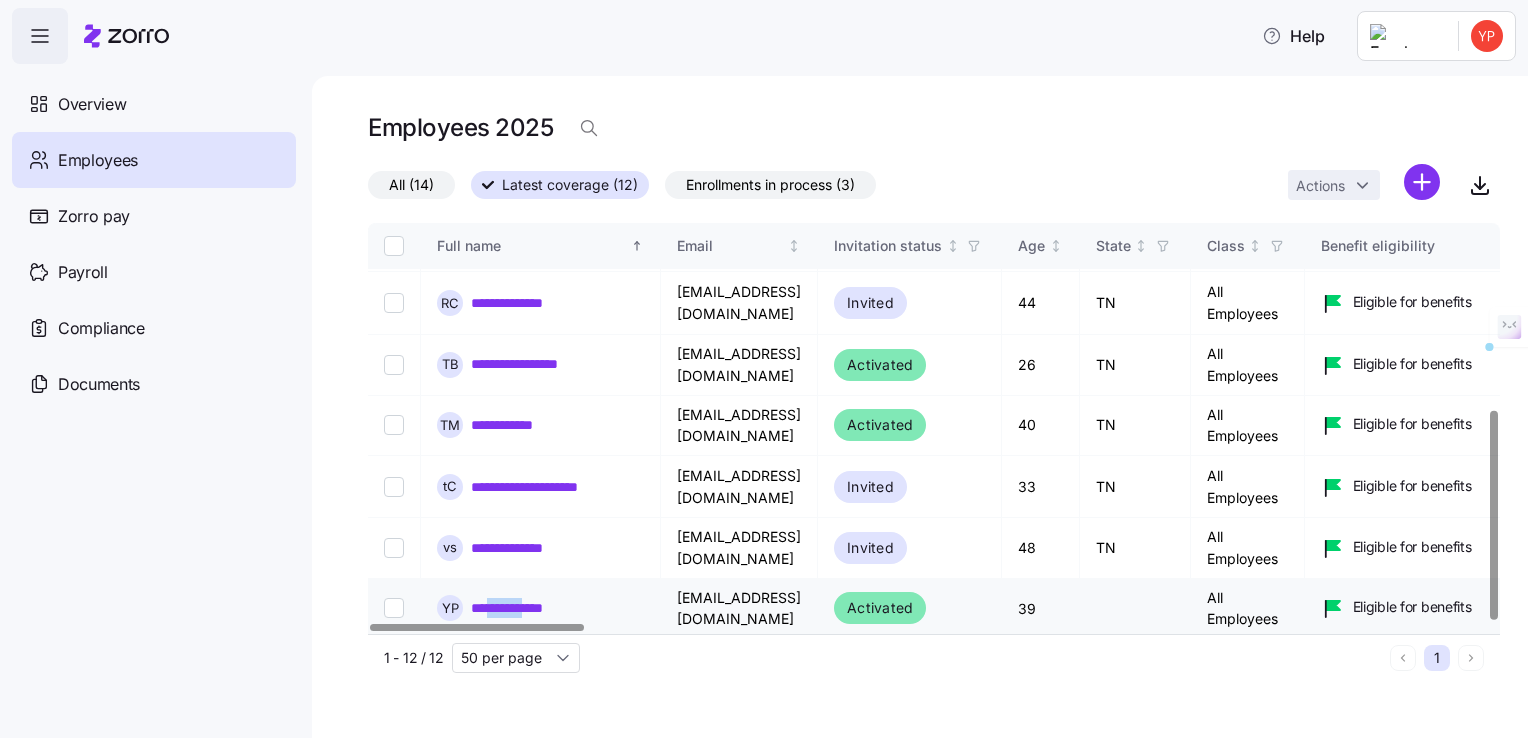 drag, startPoint x: 500, startPoint y: 632, endPoint x: 546, endPoint y: 632, distance: 46 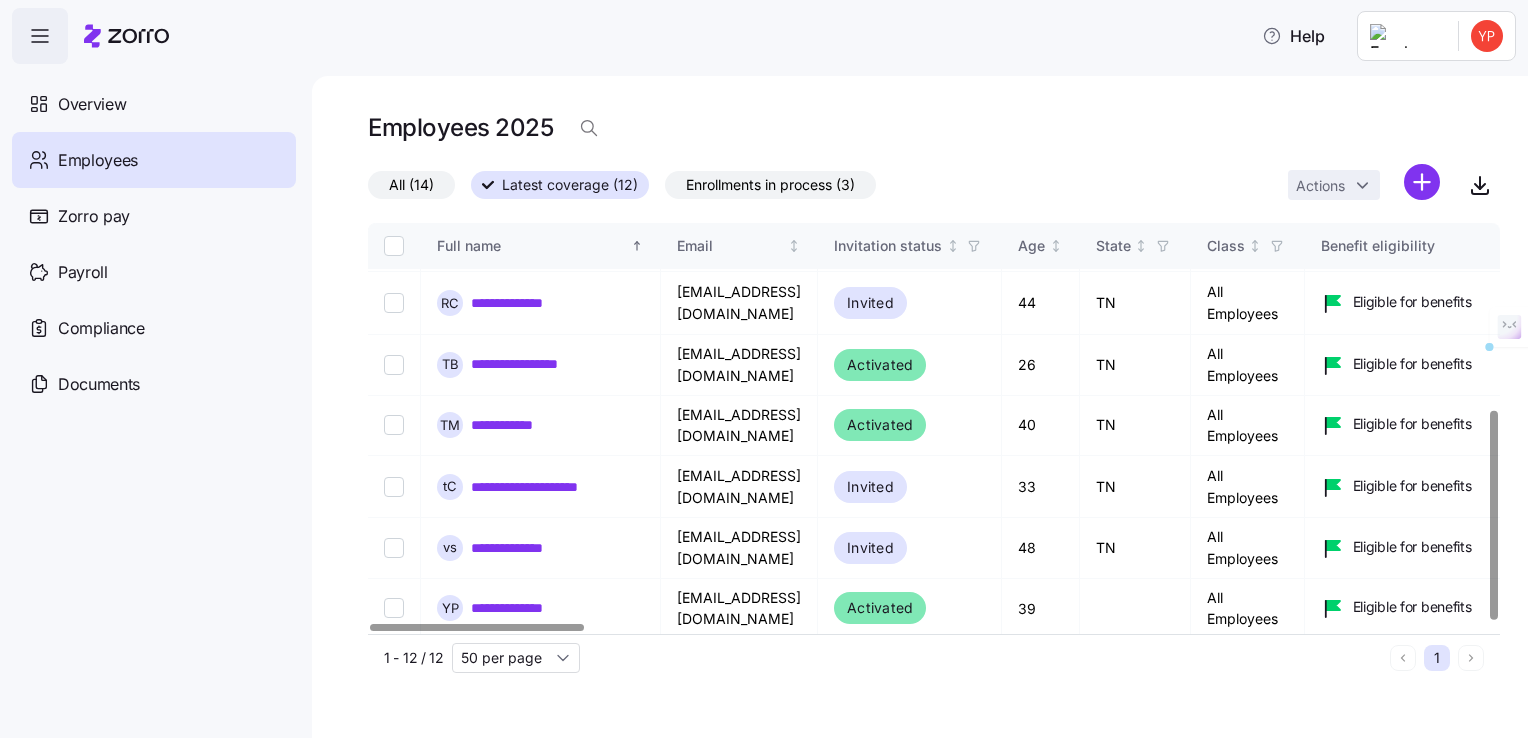 click on "Overview Employees Zorro pay Payroll Compliance Documents" at bounding box center (156, 401) 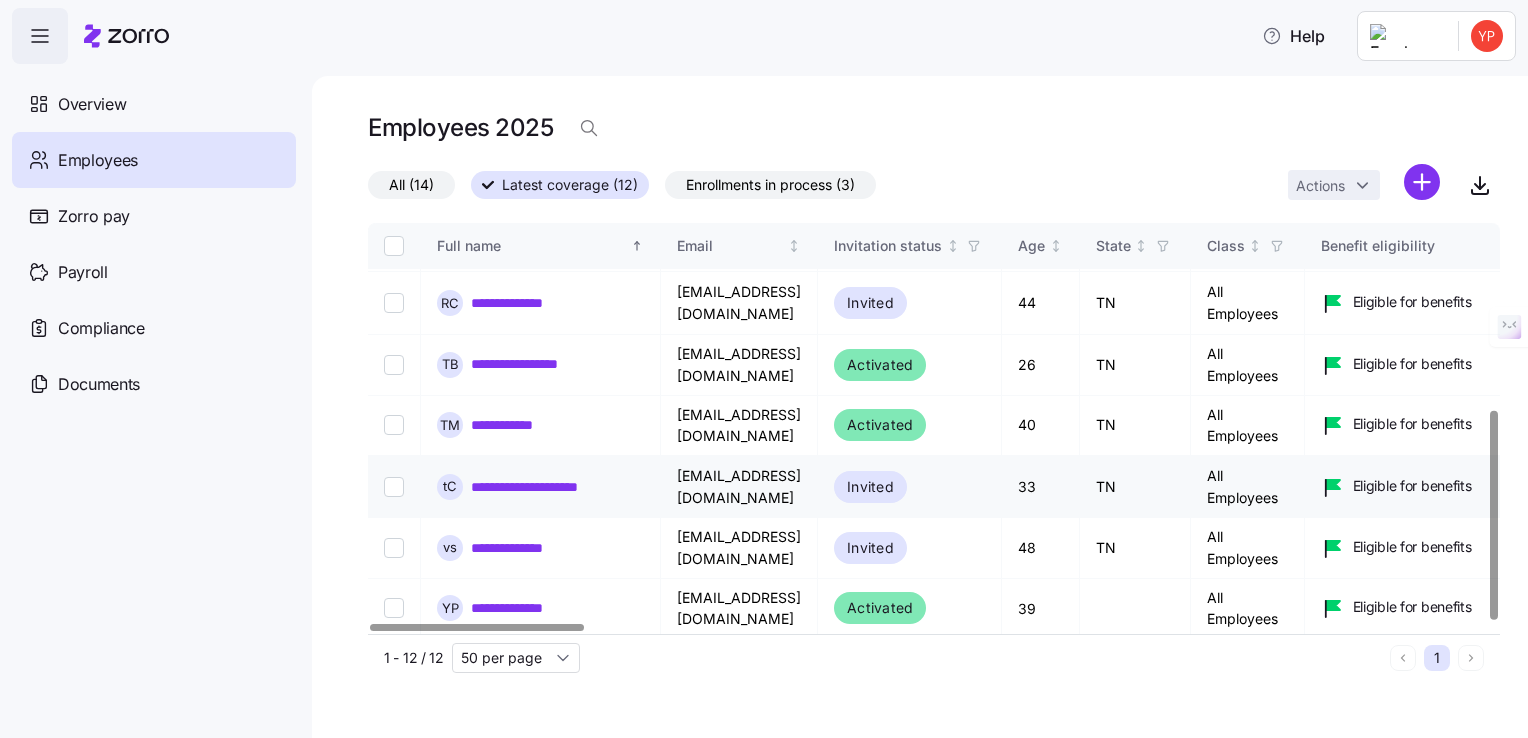 click on "**********" at bounding box center [541, 487] 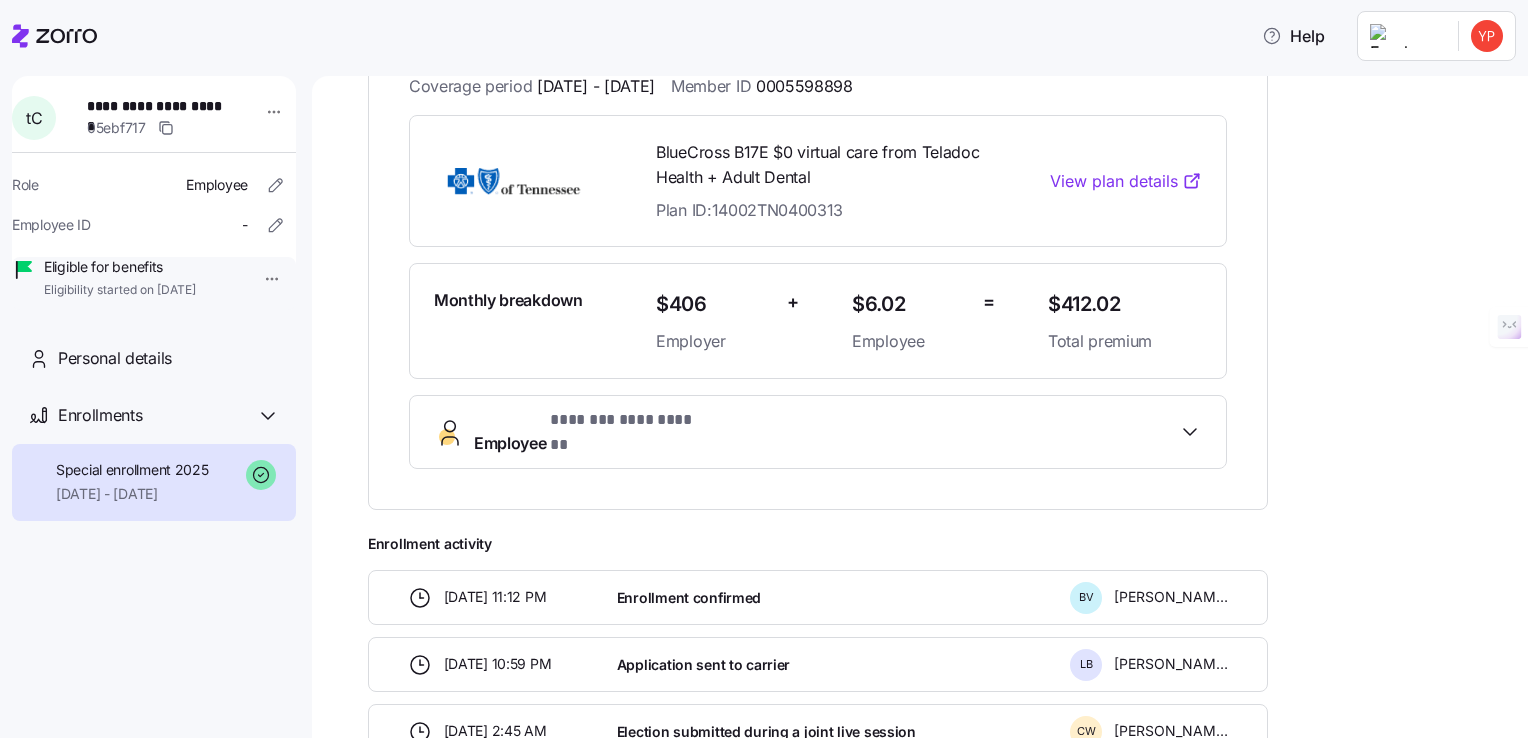 scroll, scrollTop: 511, scrollLeft: 0, axis: vertical 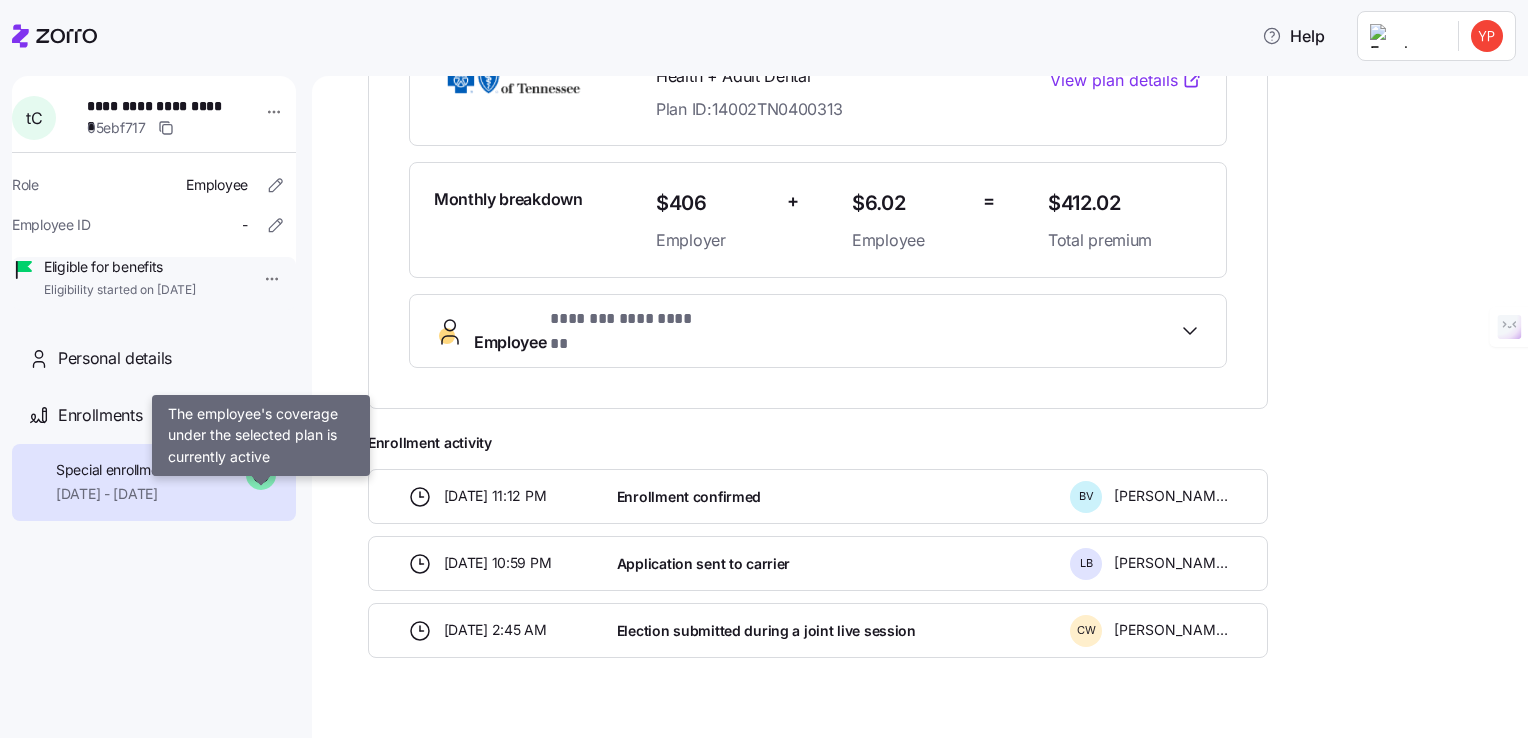 click 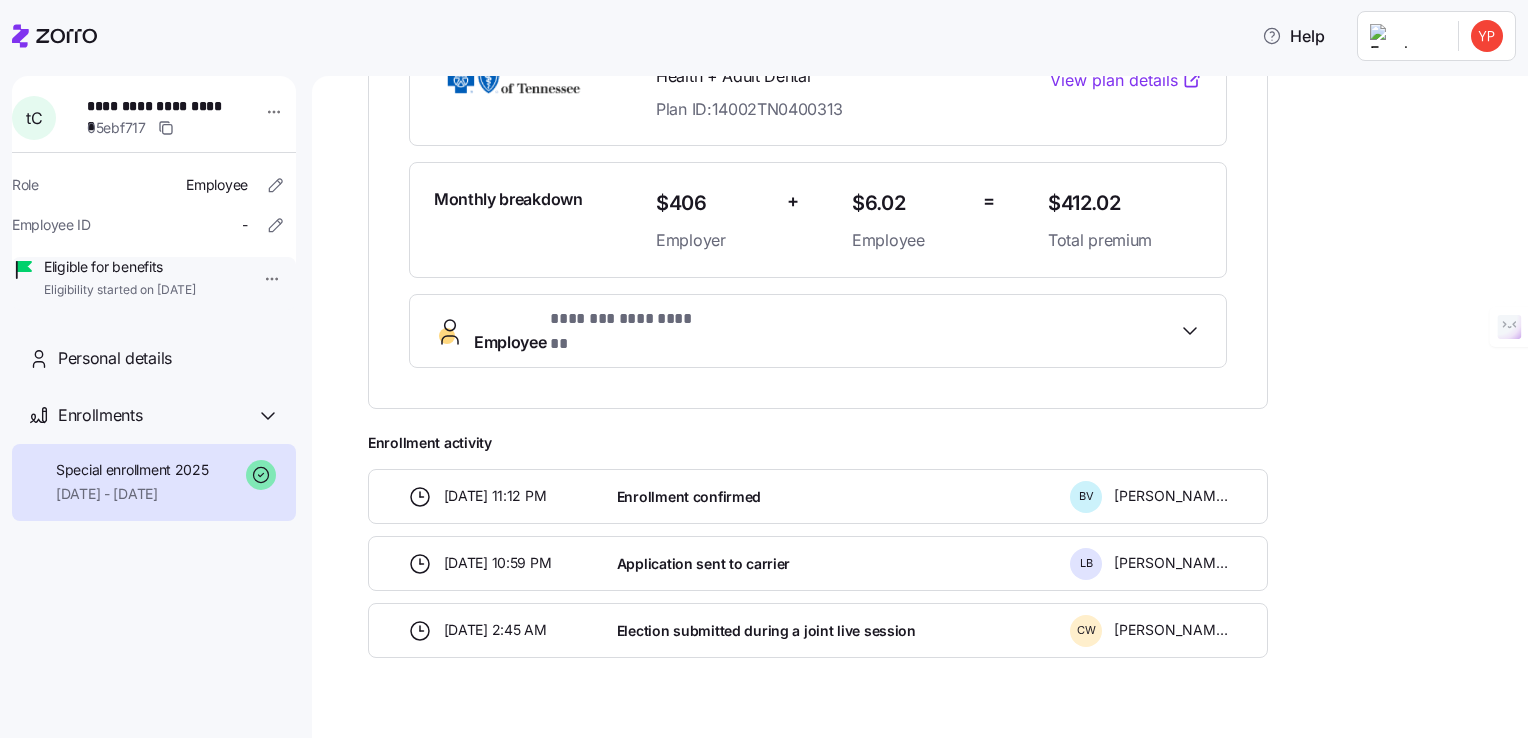 click 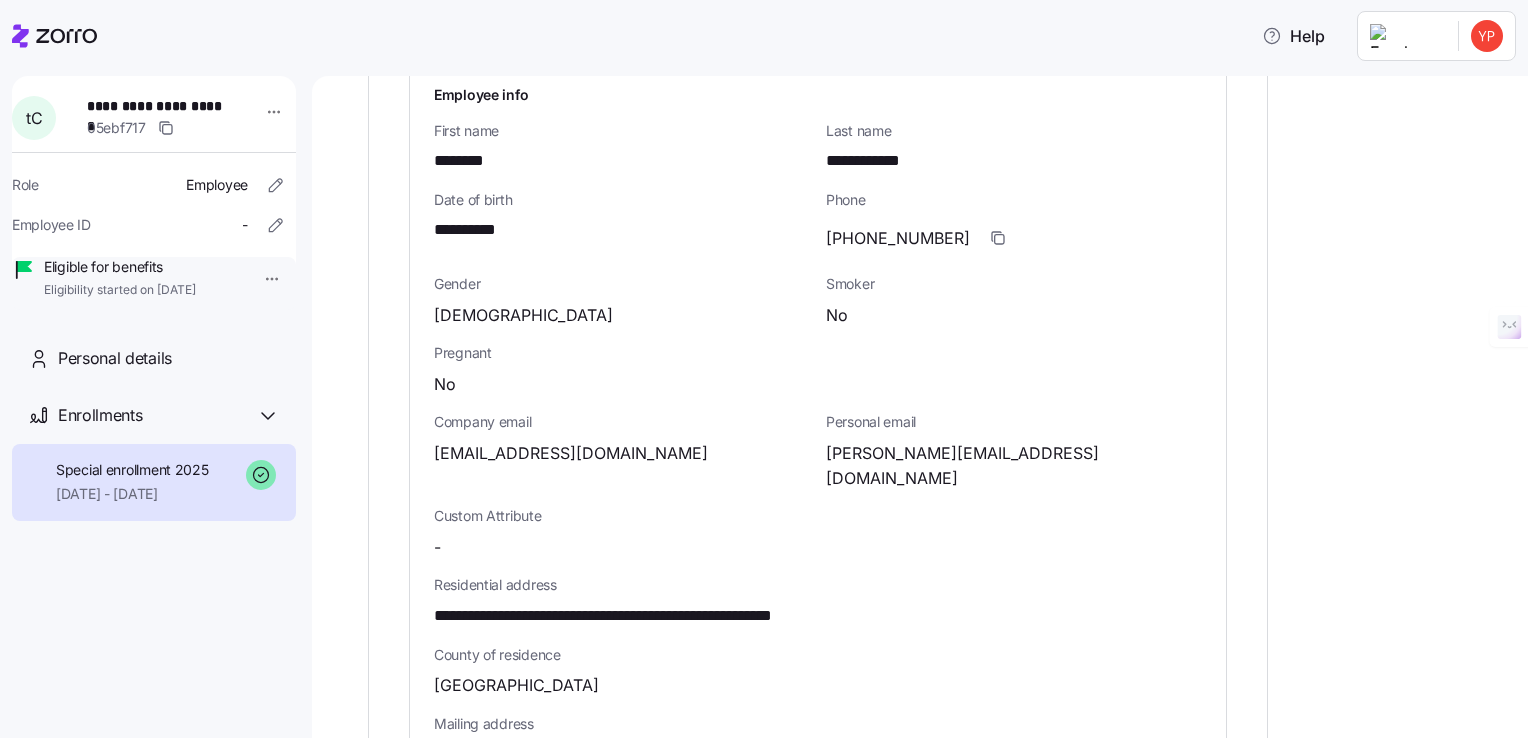 scroll, scrollTop: 411, scrollLeft: 0, axis: vertical 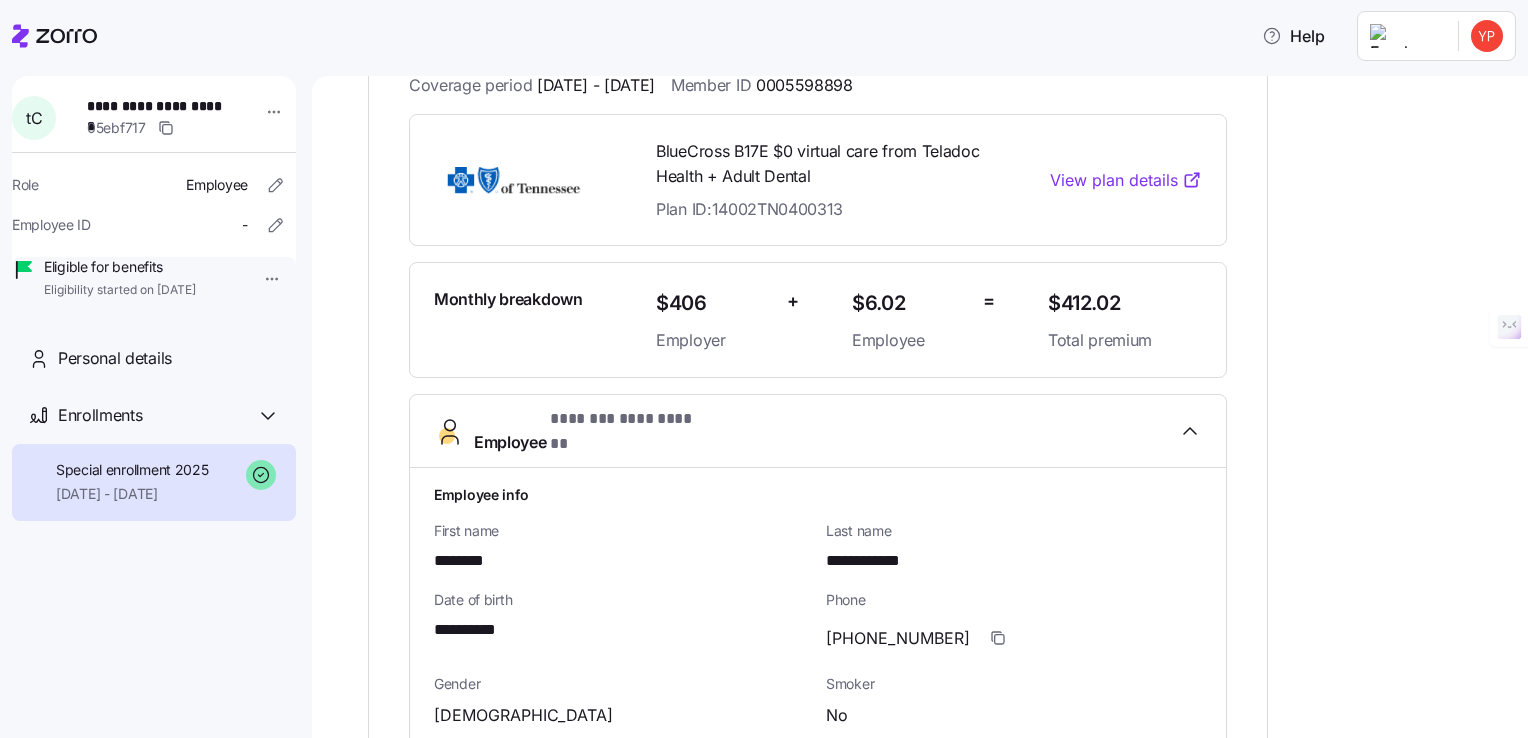 click 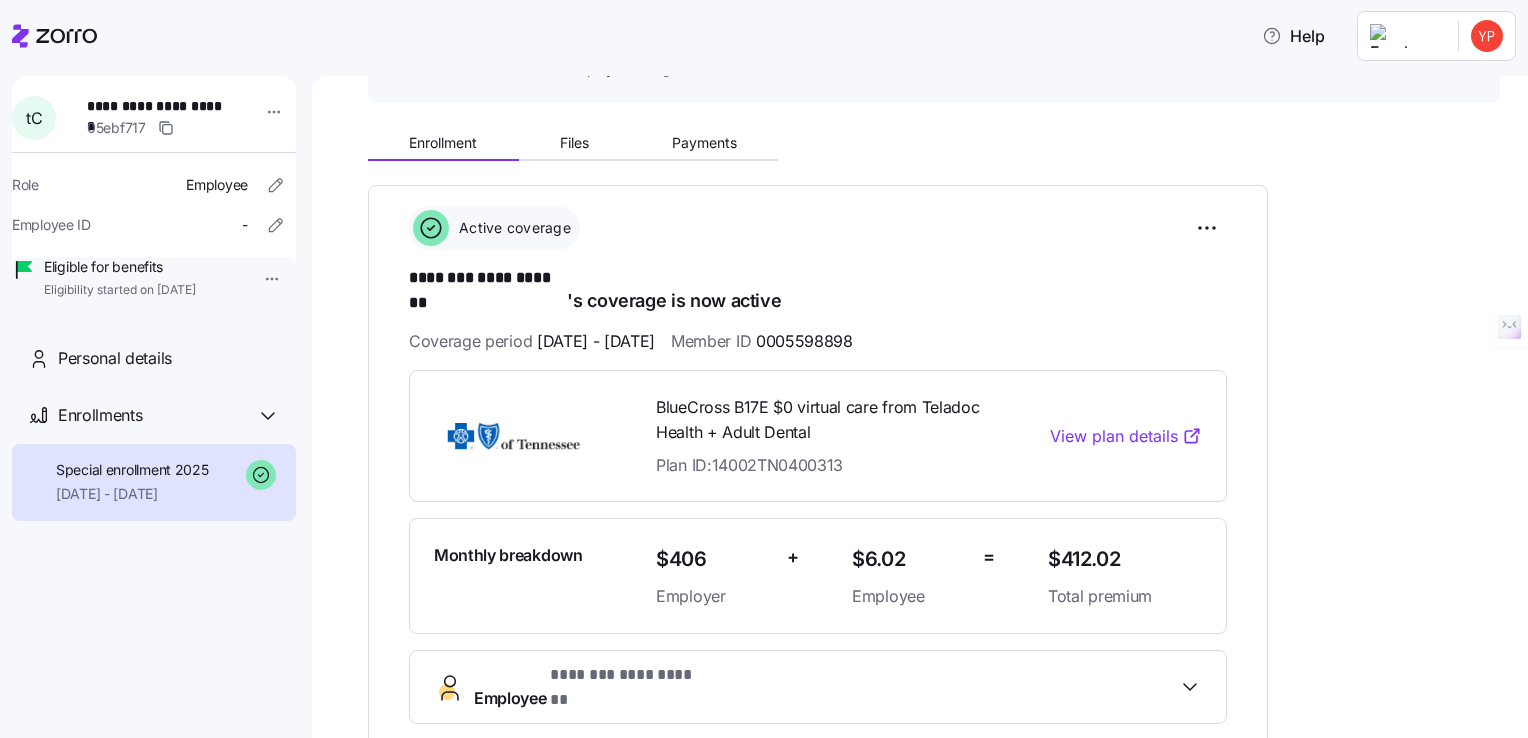scroll, scrollTop: 111, scrollLeft: 0, axis: vertical 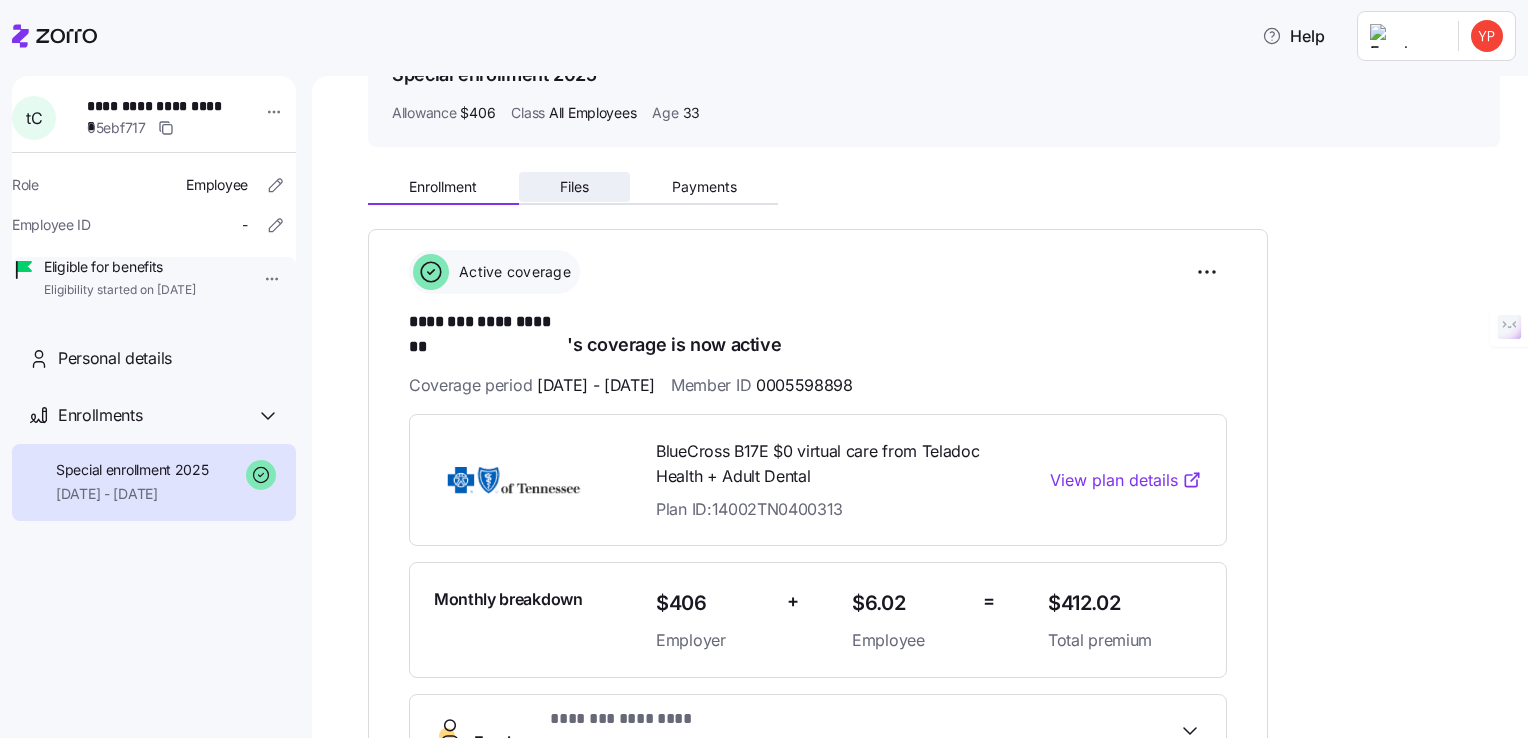 click on "Files" at bounding box center [574, 187] 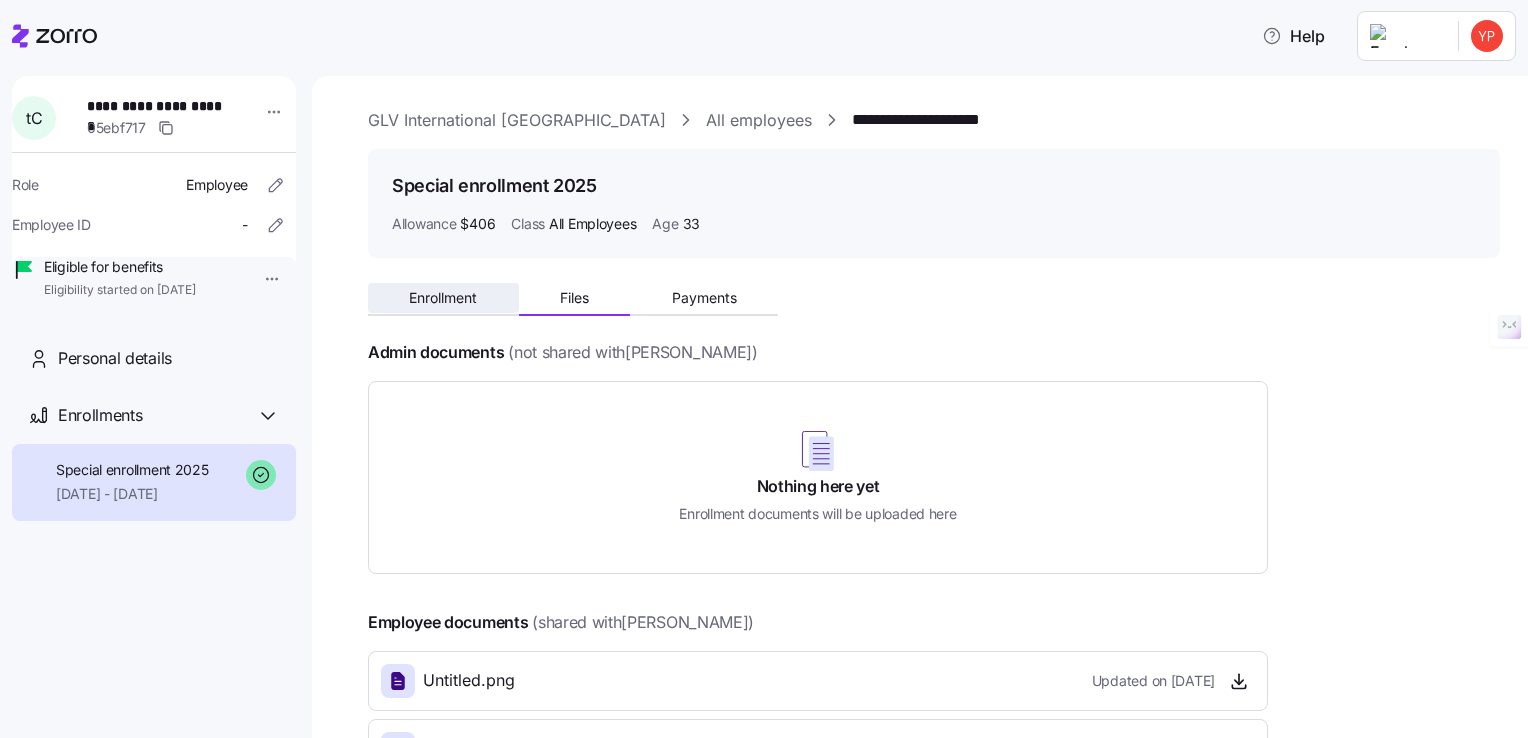 click on "Enrollment" at bounding box center [443, 298] 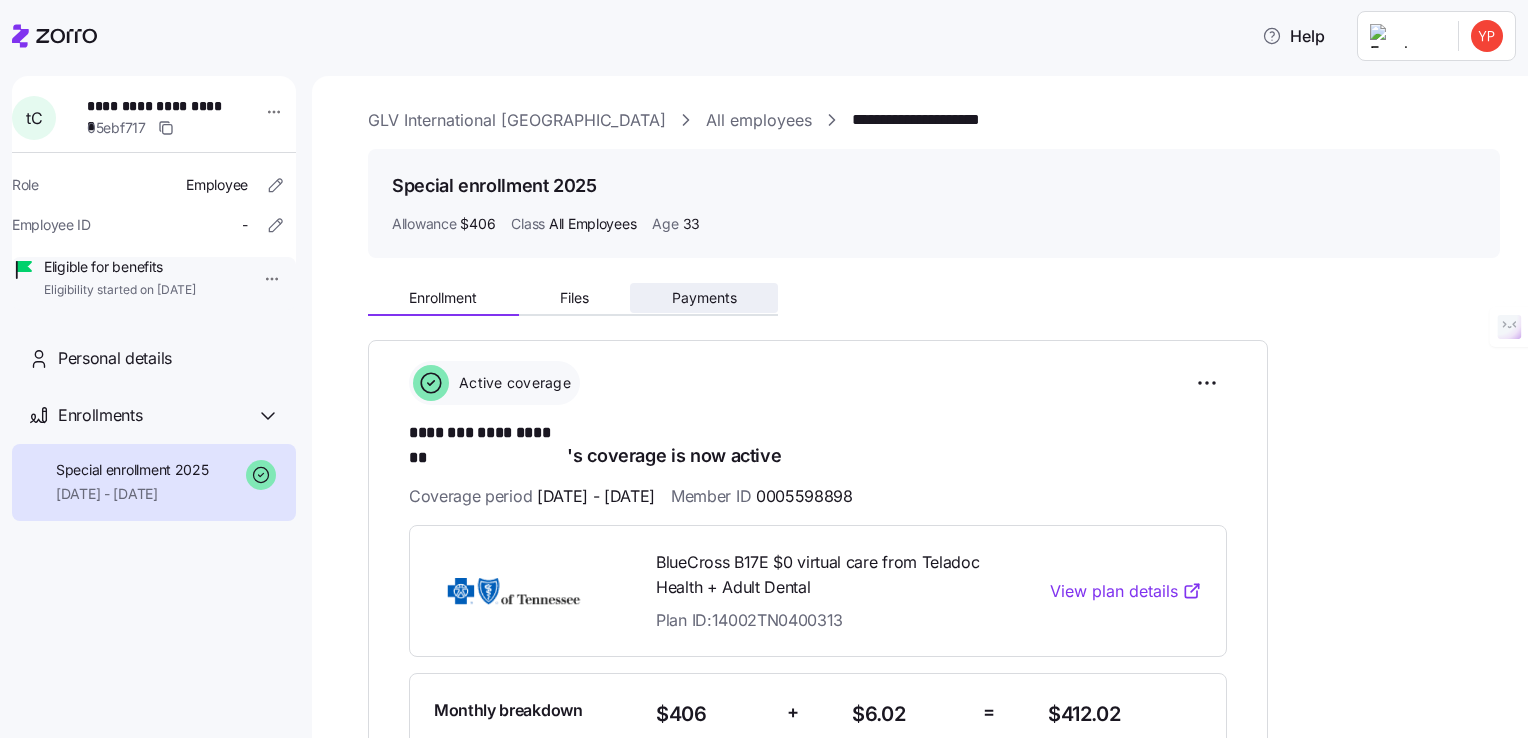 click on "Payments" at bounding box center (704, 298) 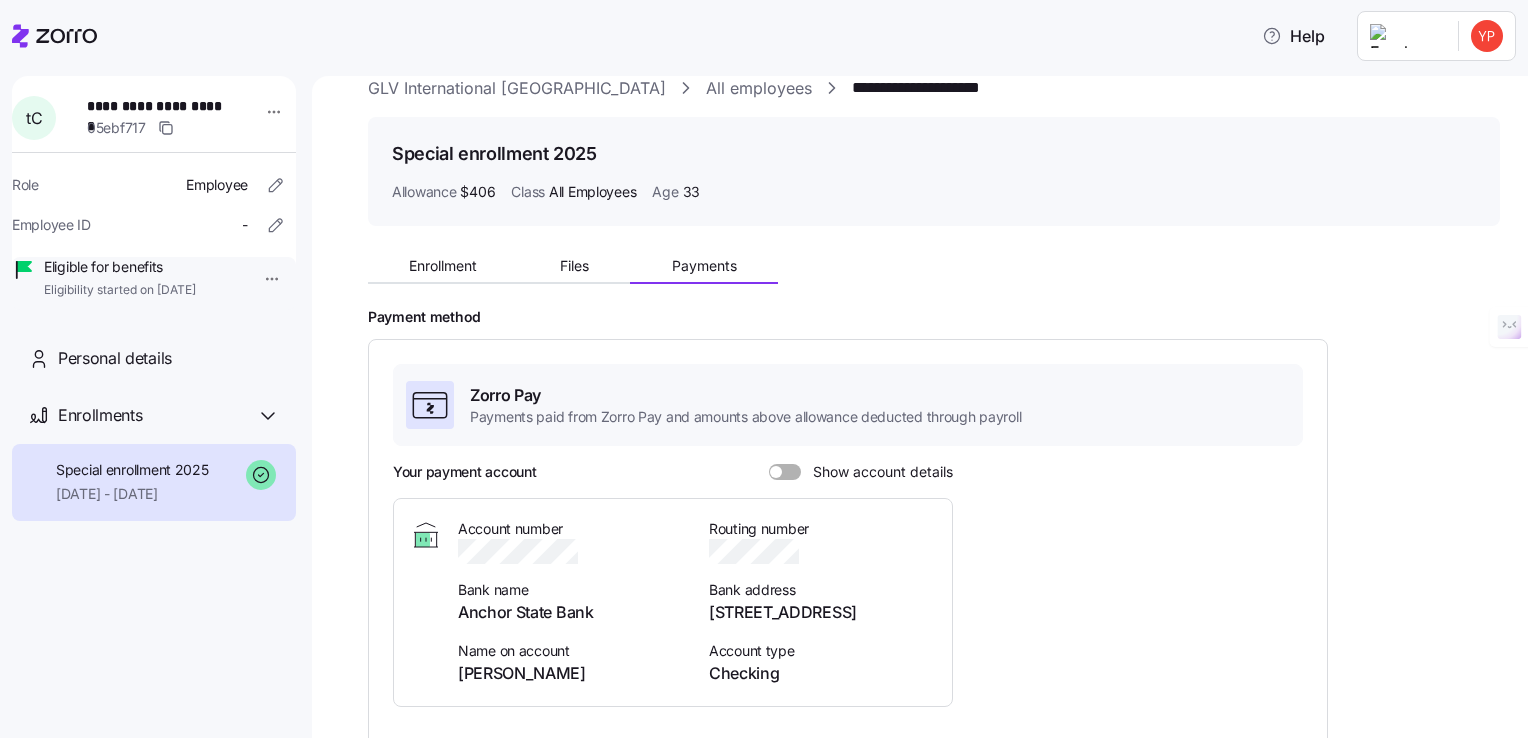 scroll, scrollTop: 0, scrollLeft: 0, axis: both 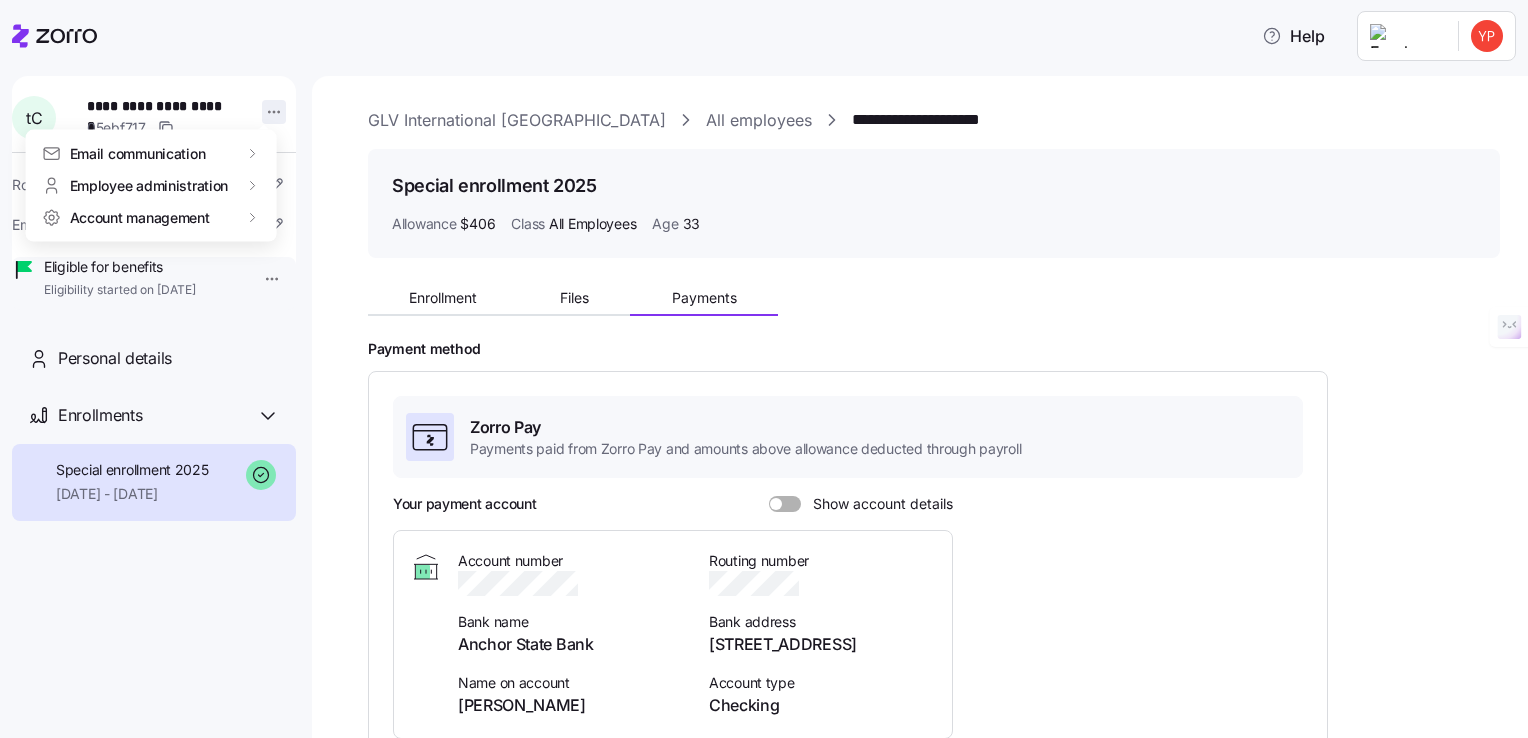 click on "**********" at bounding box center [764, 363] 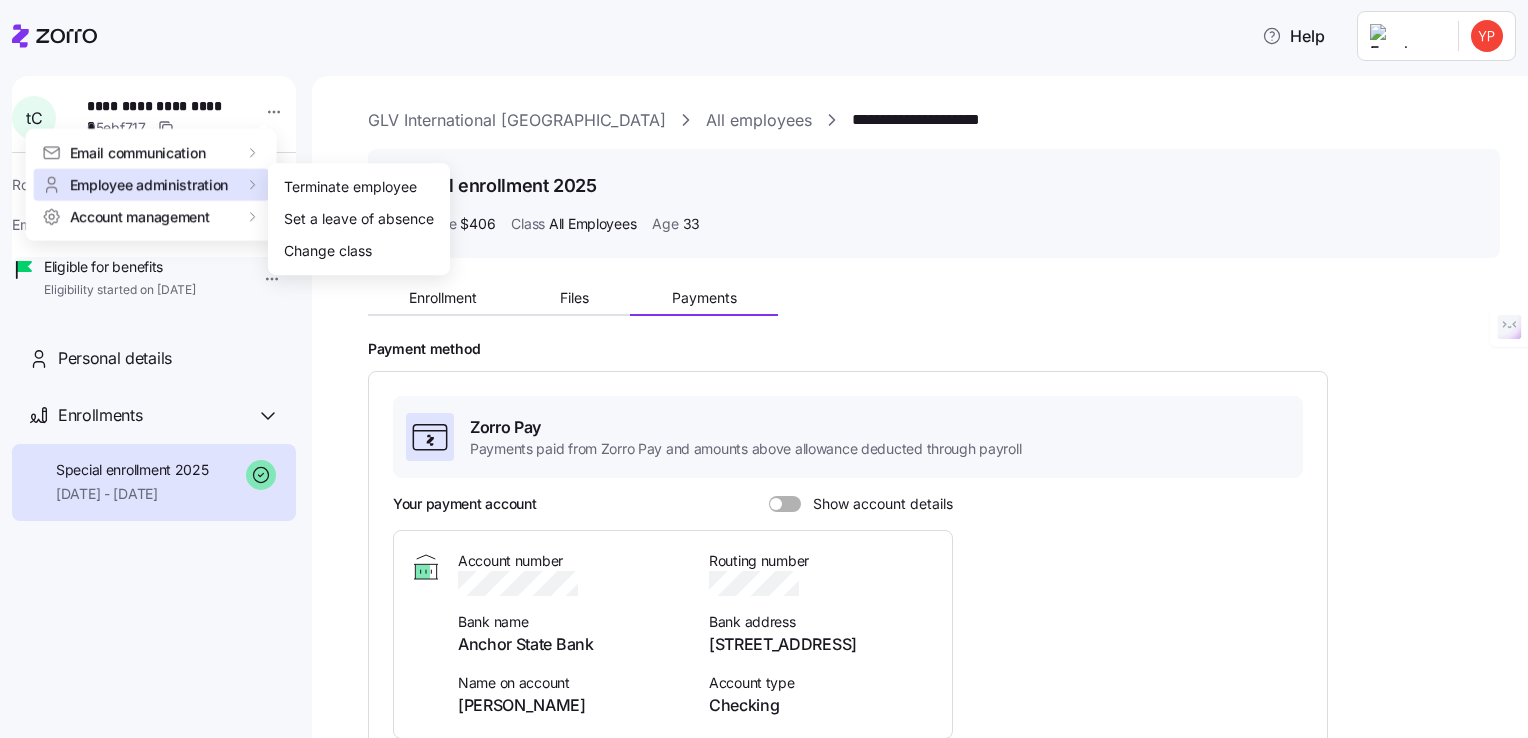 click on "Employee administration" at bounding box center [149, 185] 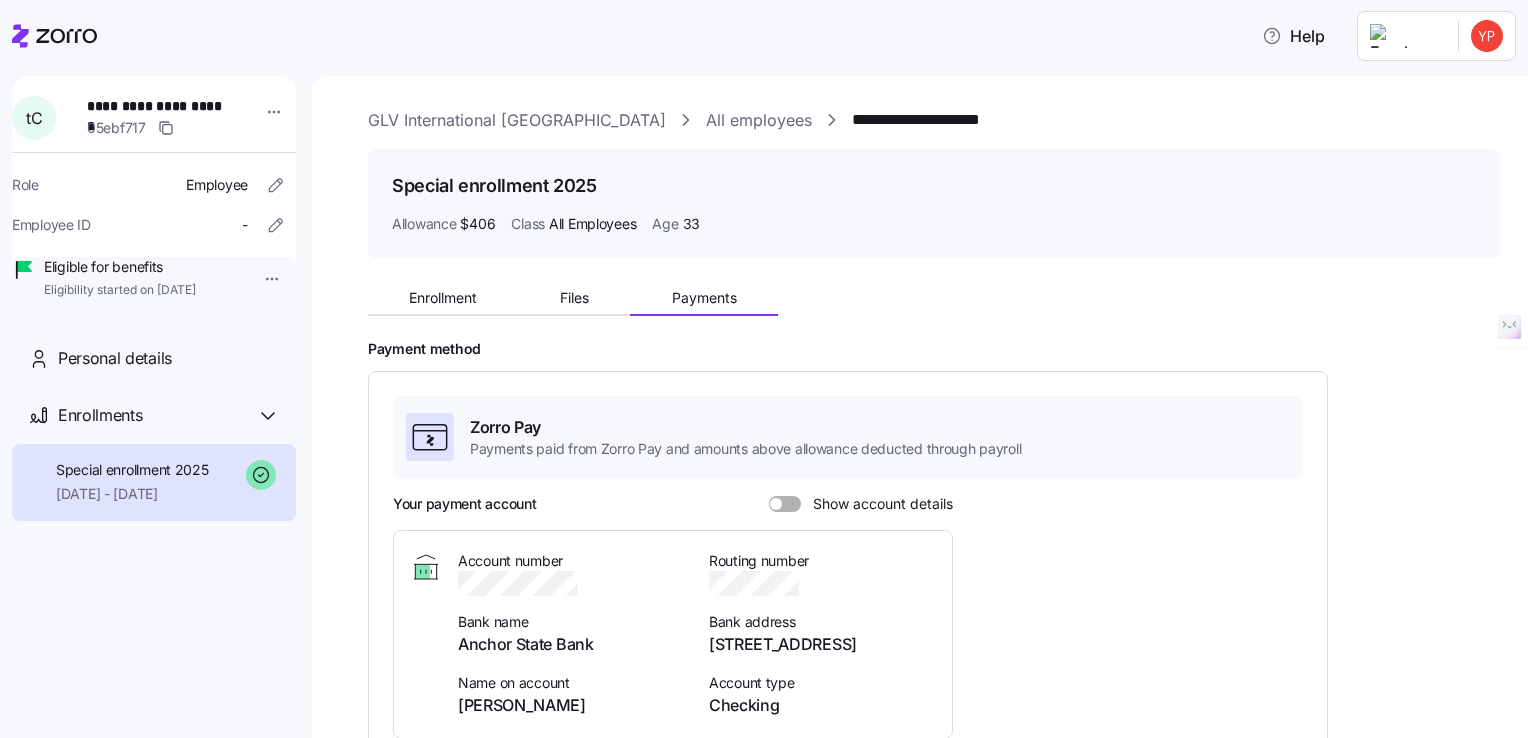 click on "**********" at bounding box center (764, 363) 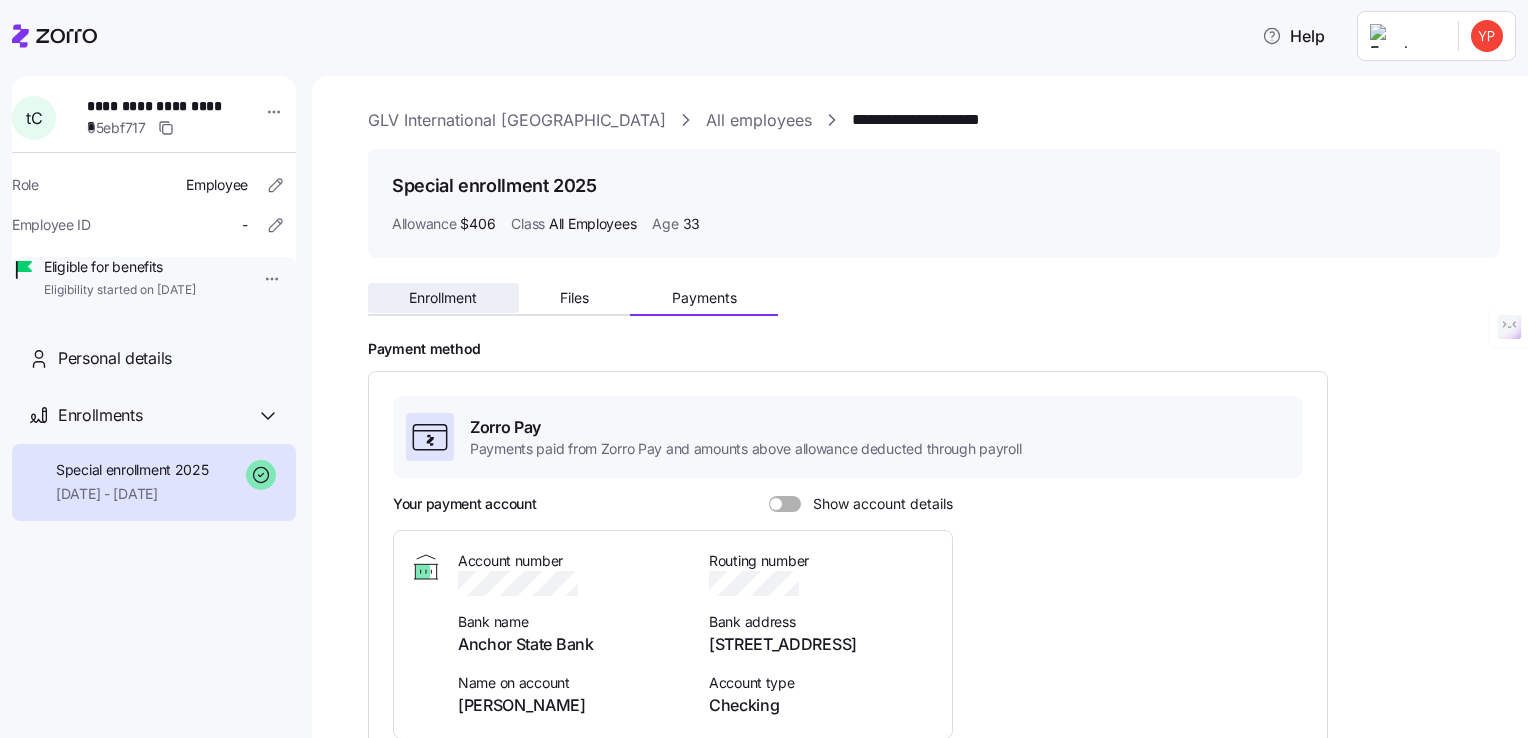 click on "Enrollment" at bounding box center (443, 298) 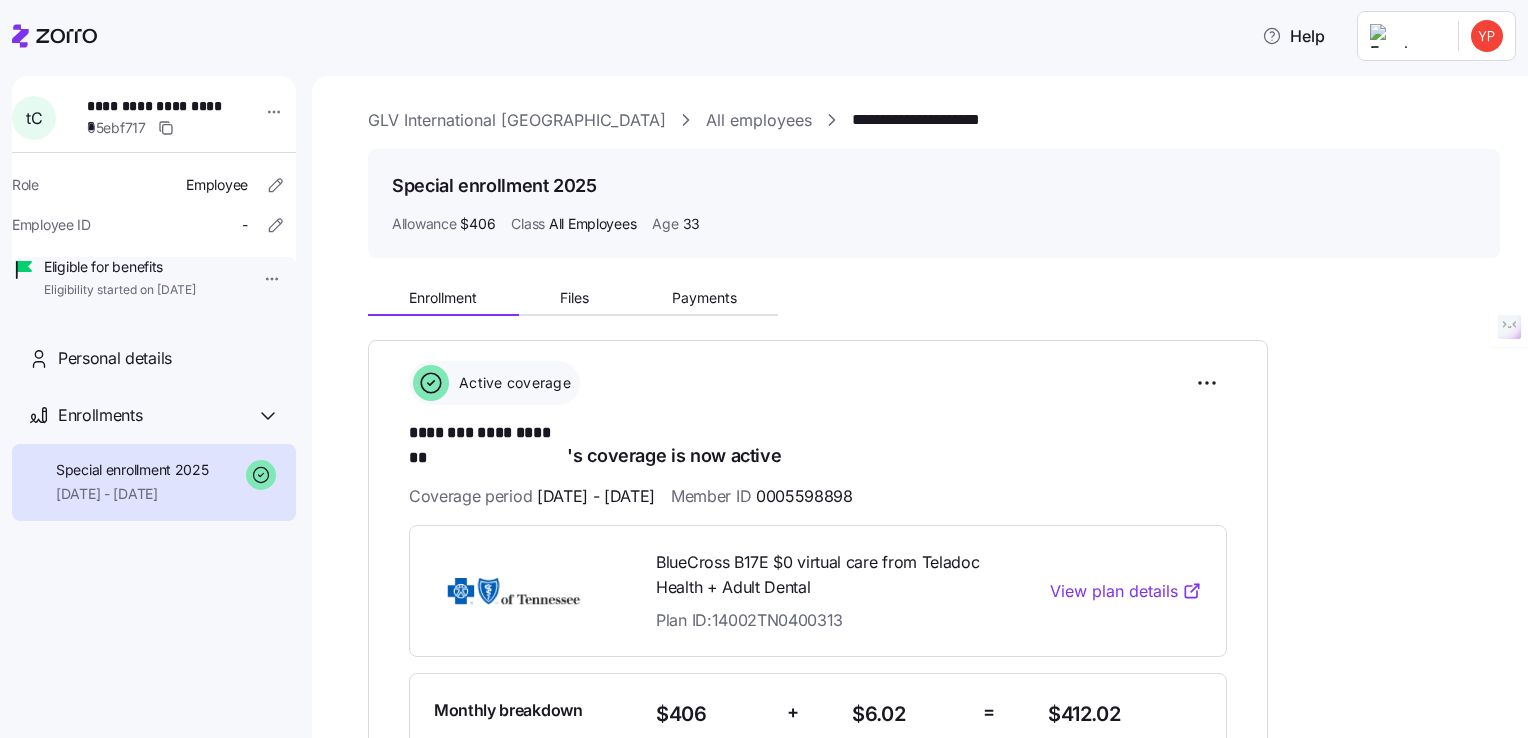 scroll, scrollTop: 300, scrollLeft: 0, axis: vertical 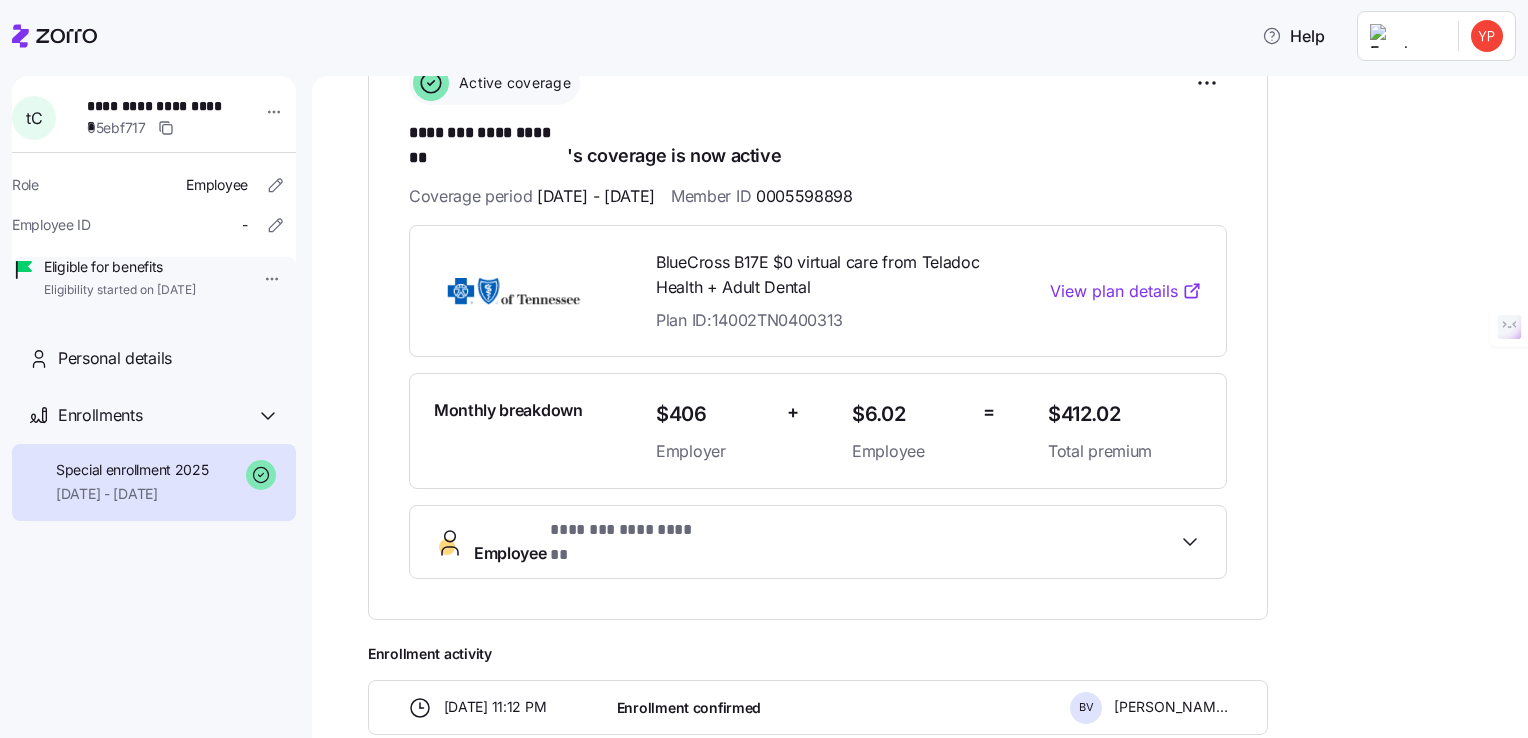 click on "**********" at bounding box center [818, 402] 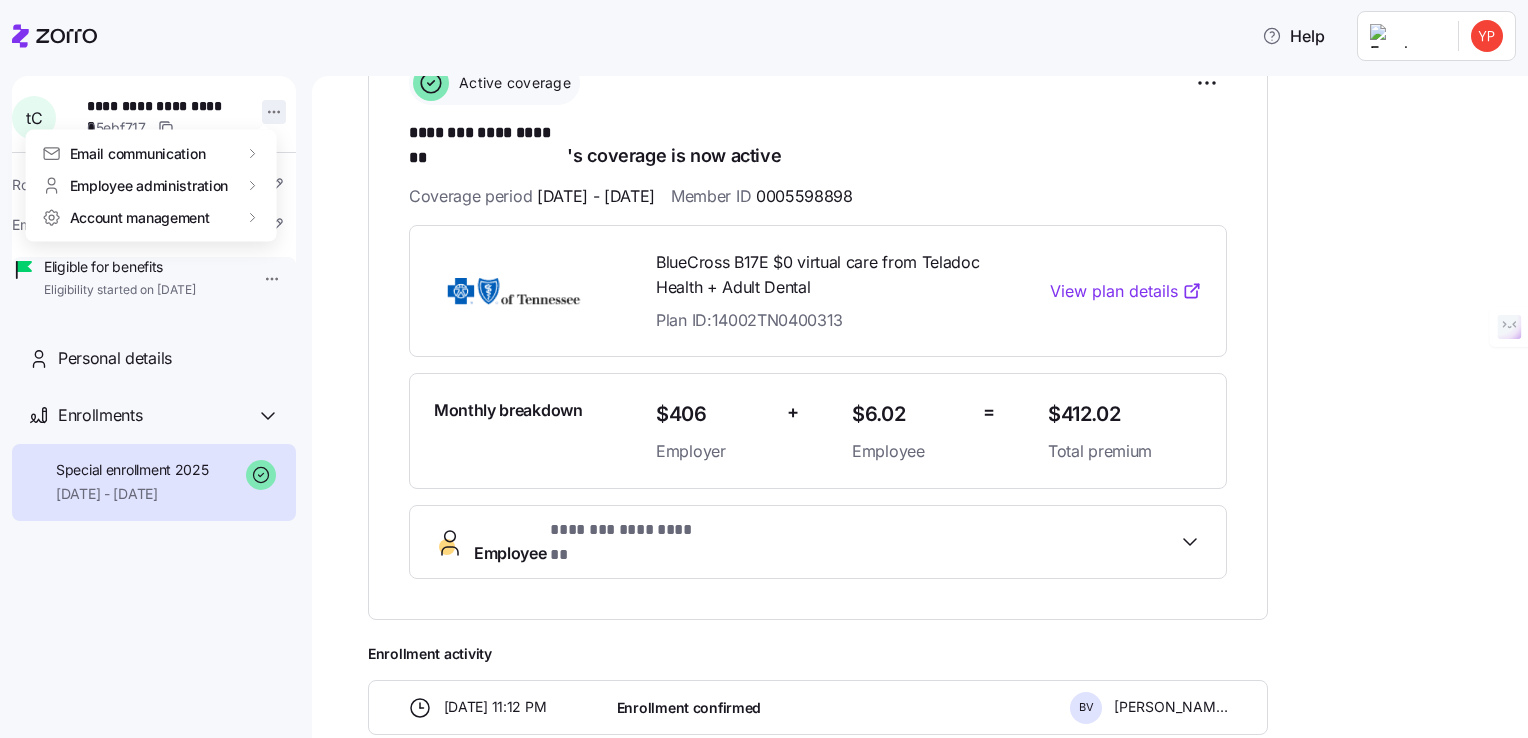 click on "**********" at bounding box center (764, 363) 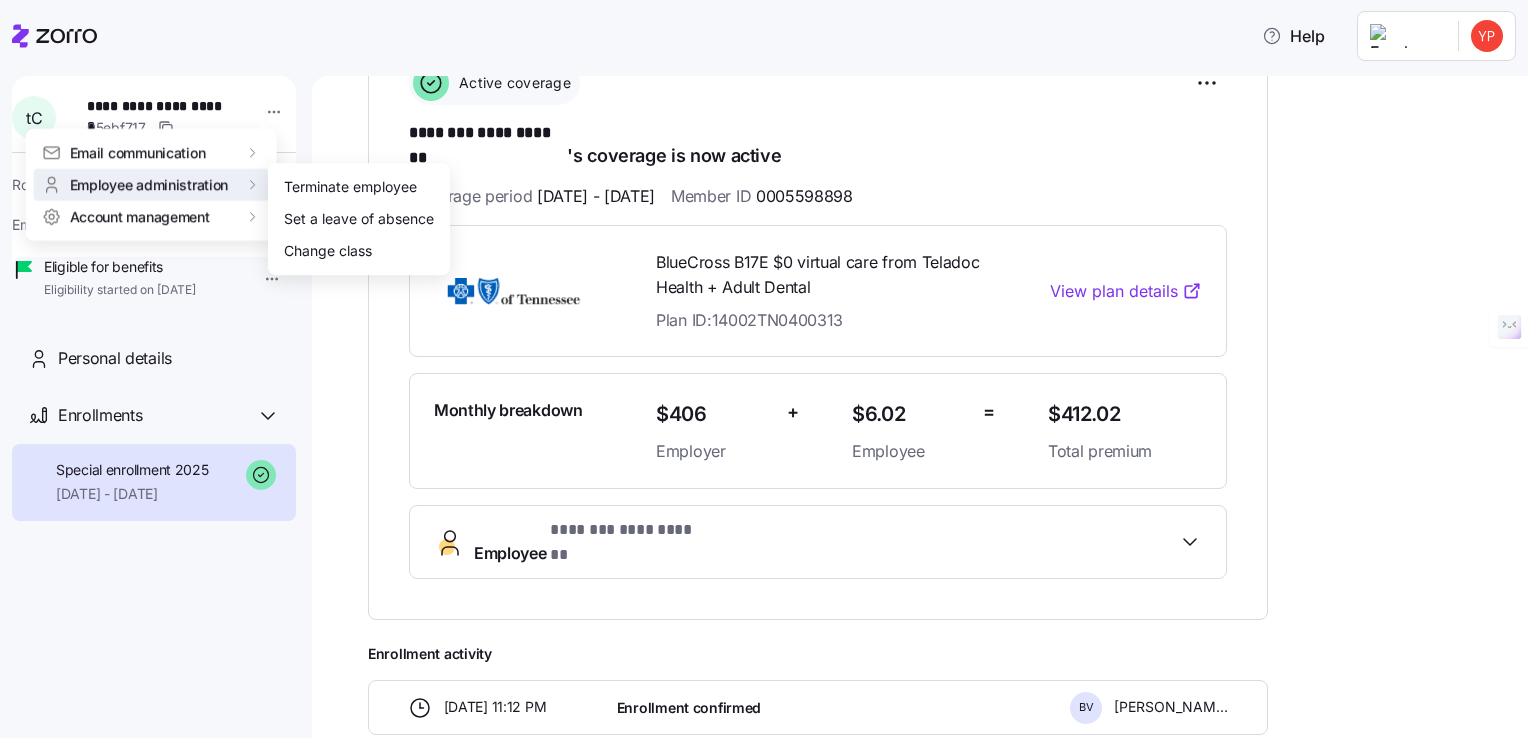 click on "**********" at bounding box center (764, 363) 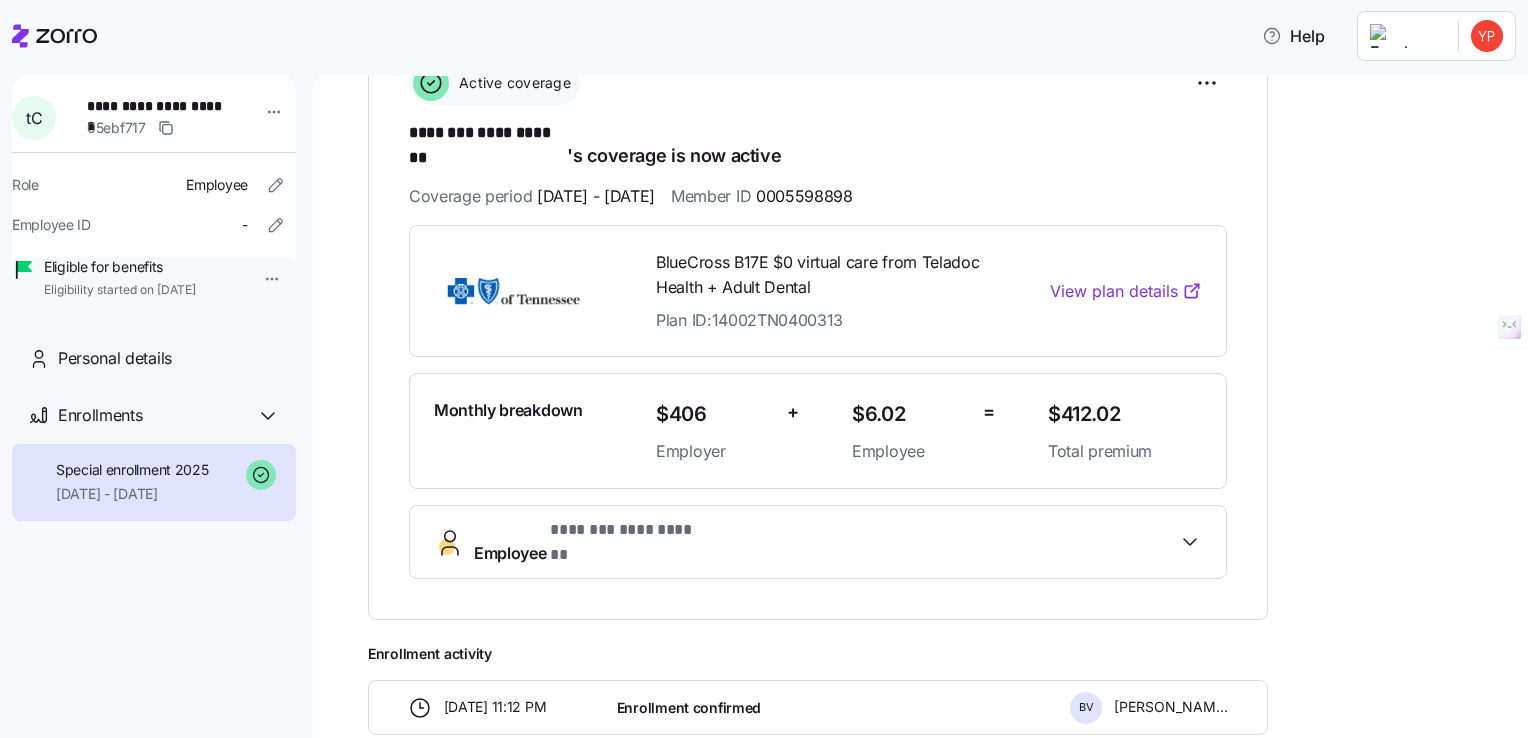 click on "View plan details" at bounding box center (1126, 291) 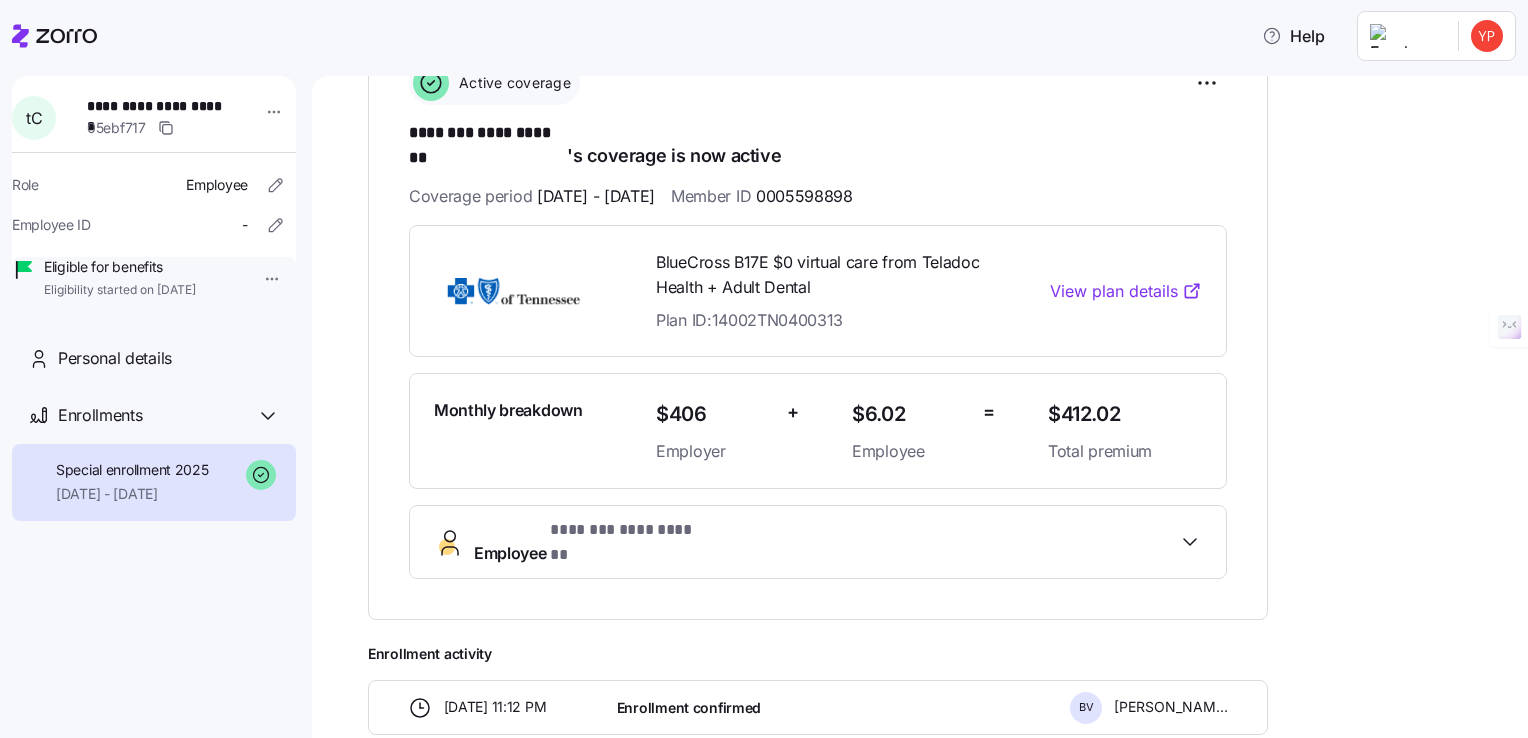 scroll, scrollTop: 511, scrollLeft: 0, axis: vertical 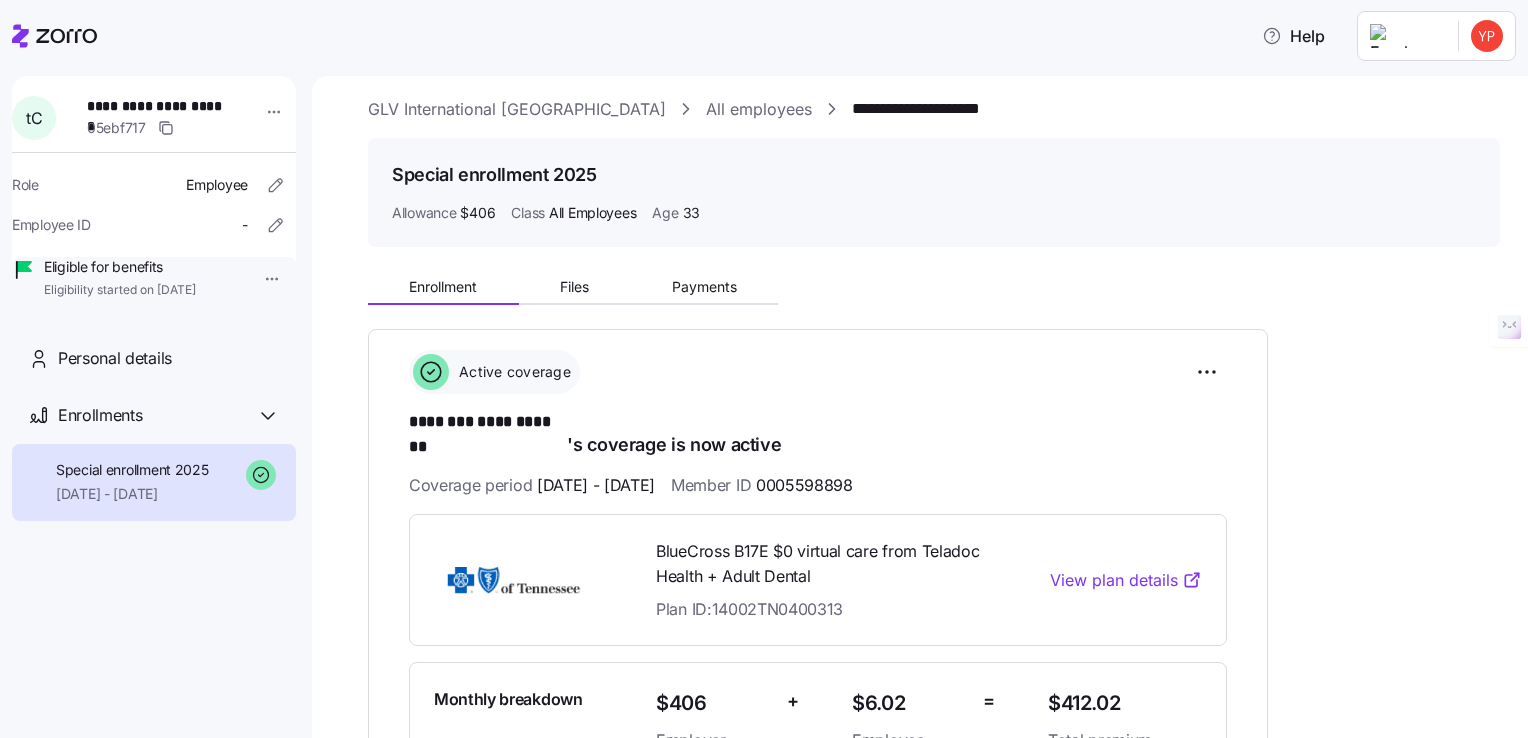 drag, startPoint x: 64, startPoint y: 357, endPoint x: 54, endPoint y: 350, distance: 12.206555 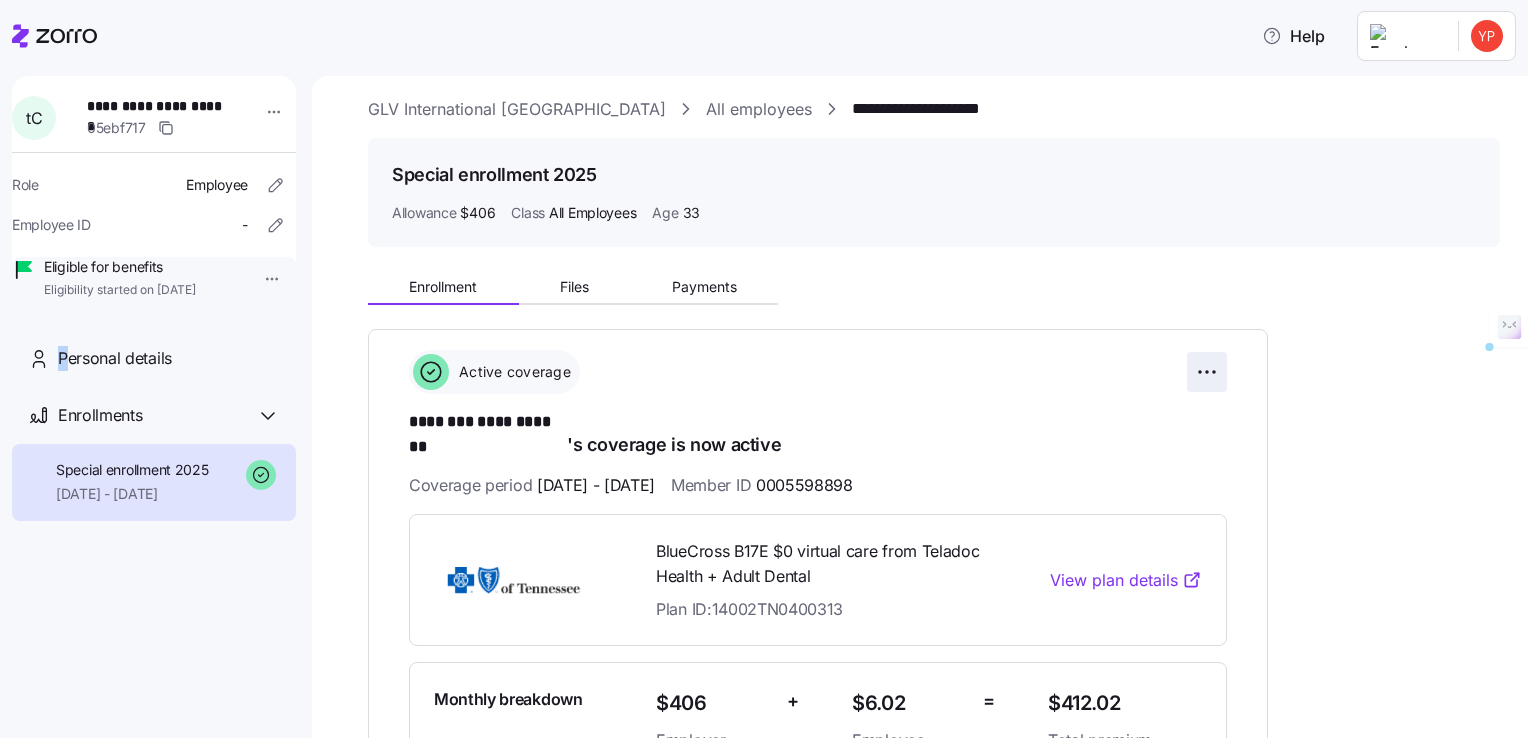 click on "**********" at bounding box center (764, 363) 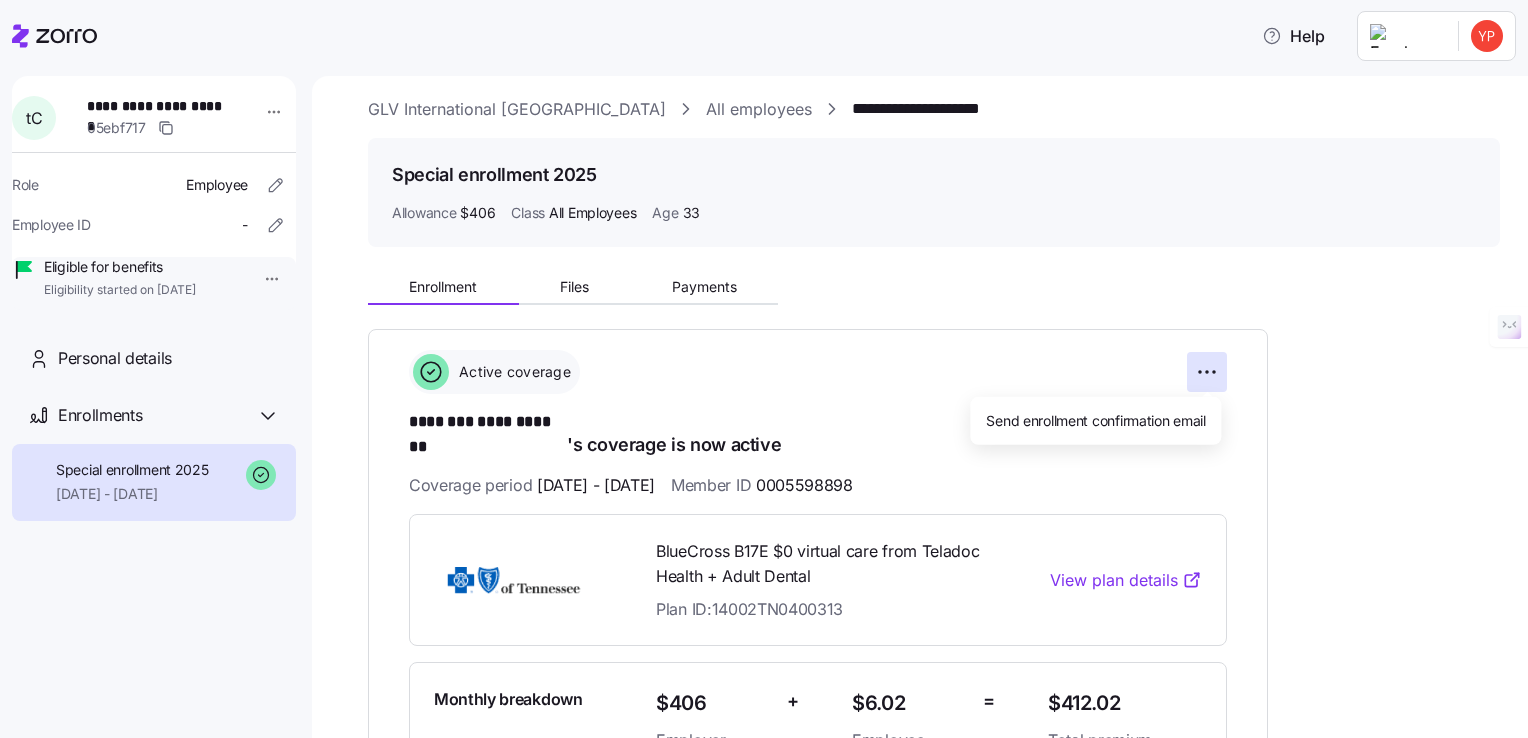 click on "**********" at bounding box center [764, 363] 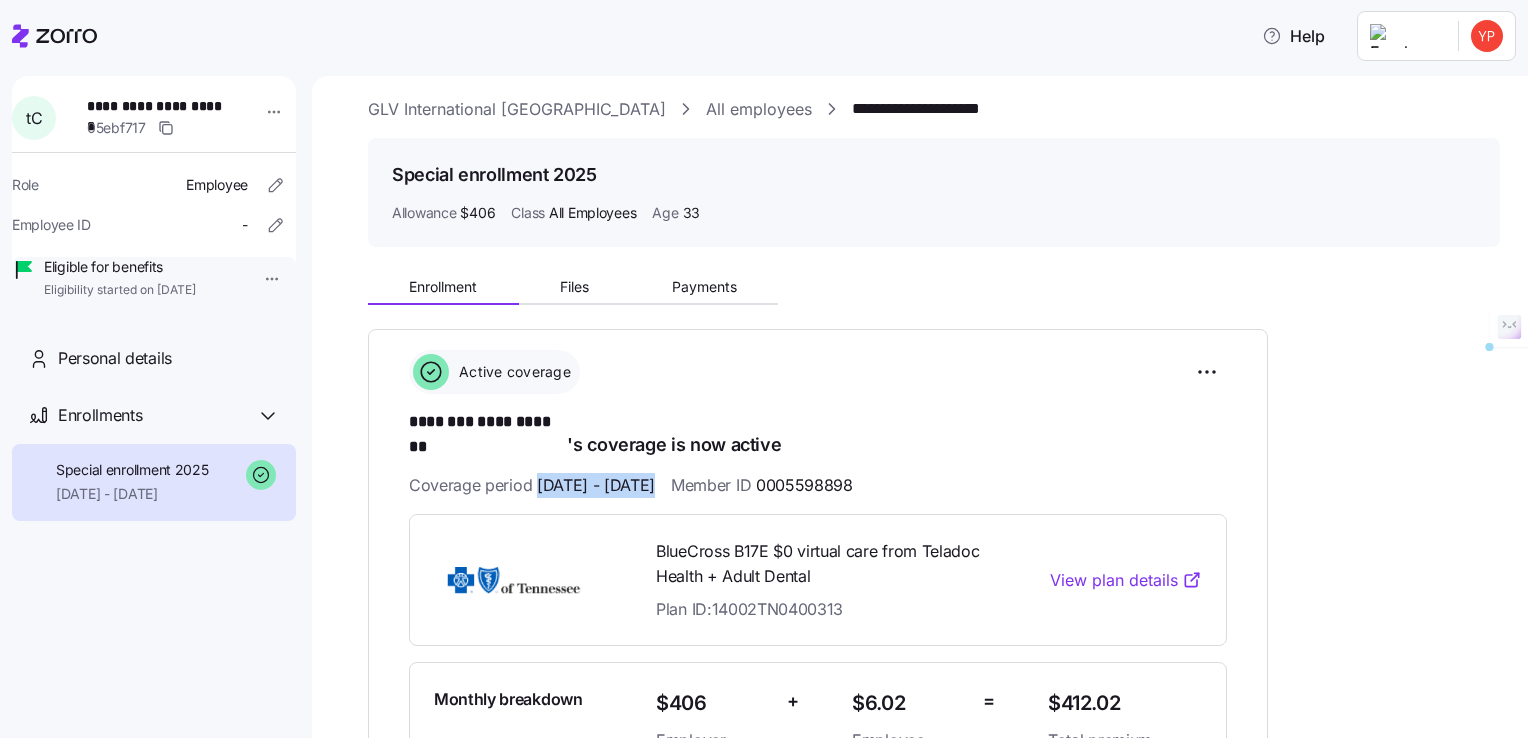 drag, startPoint x: 538, startPoint y: 462, endPoint x: 722, endPoint y: 465, distance: 184.02446 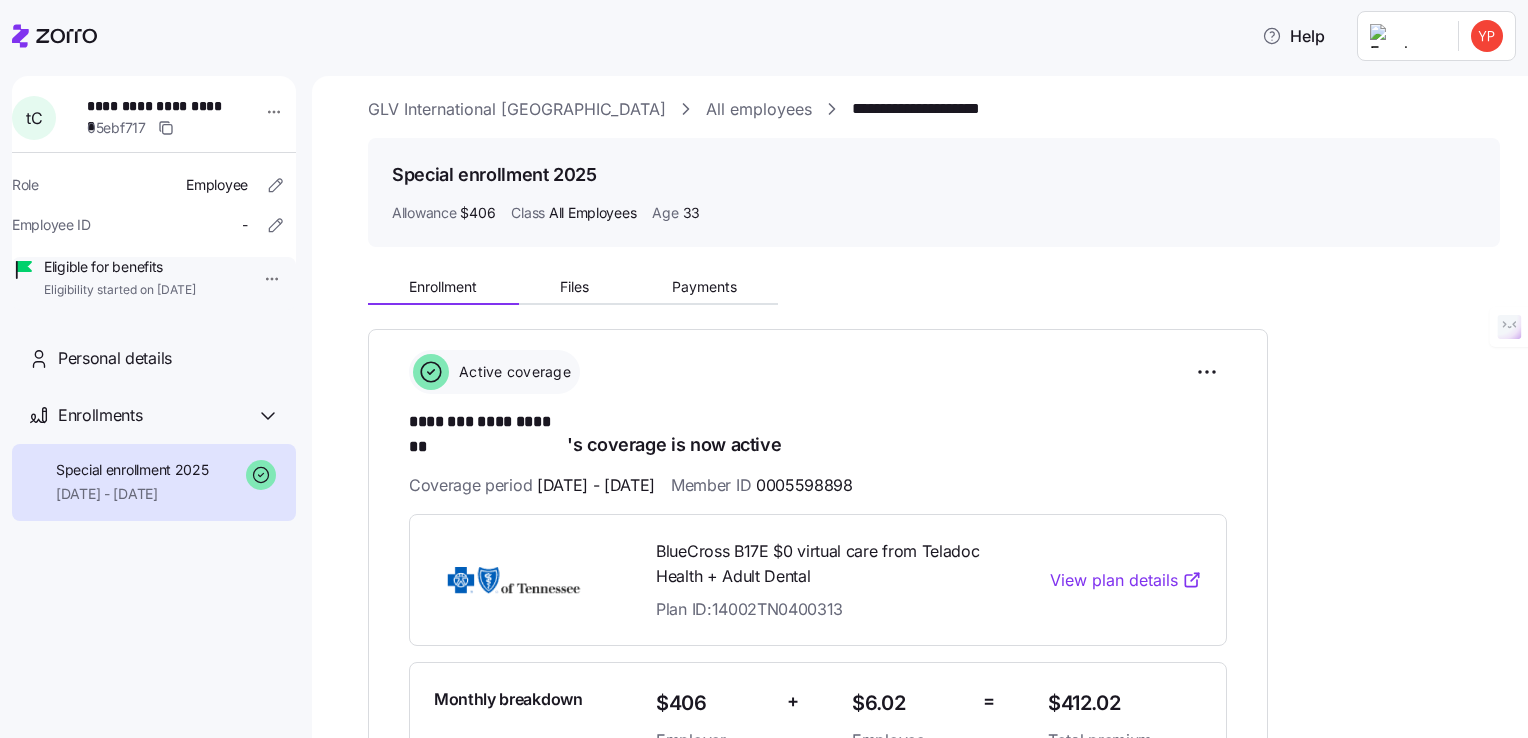 drag, startPoint x: 722, startPoint y: 465, endPoint x: 884, endPoint y: 182, distance: 326.0874 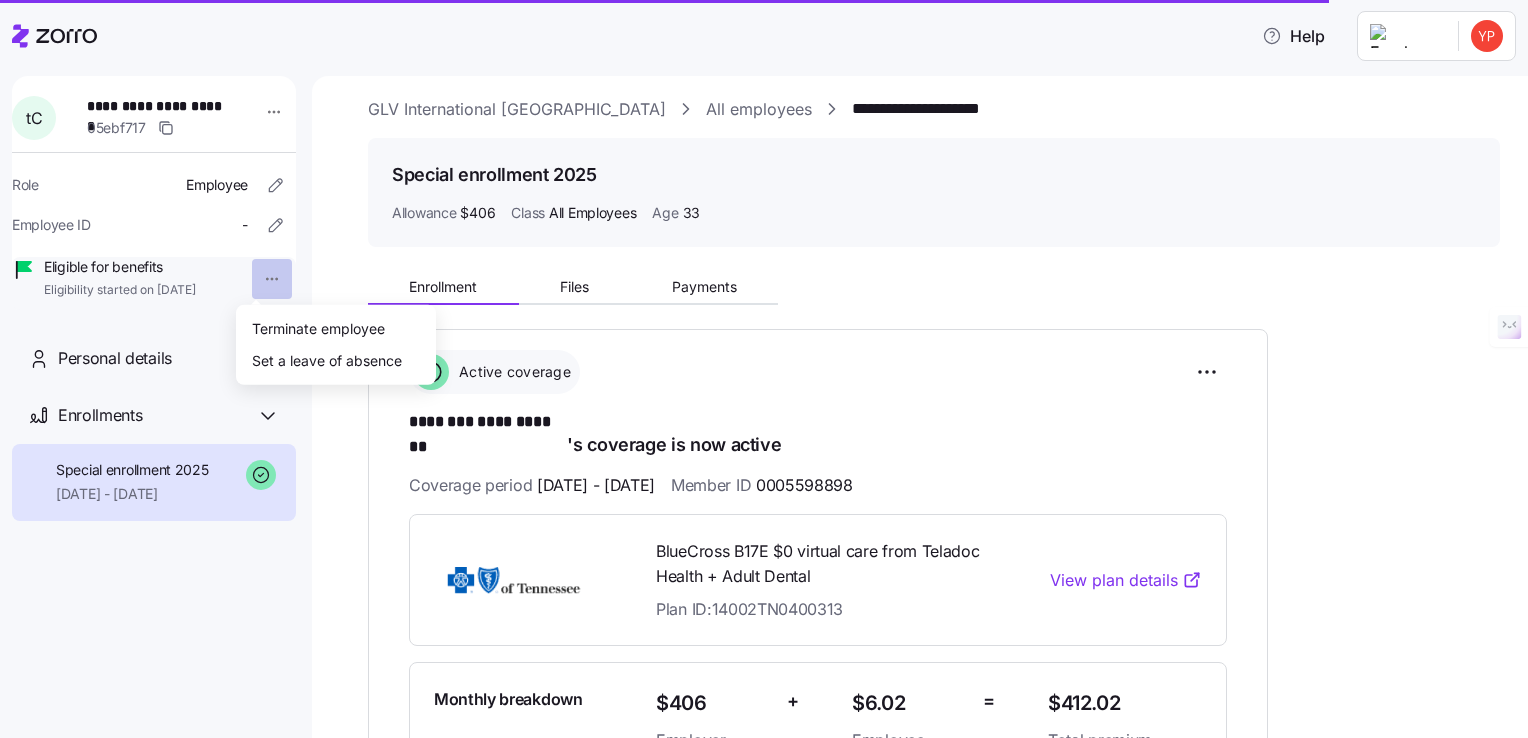 click on "**********" at bounding box center (764, 363) 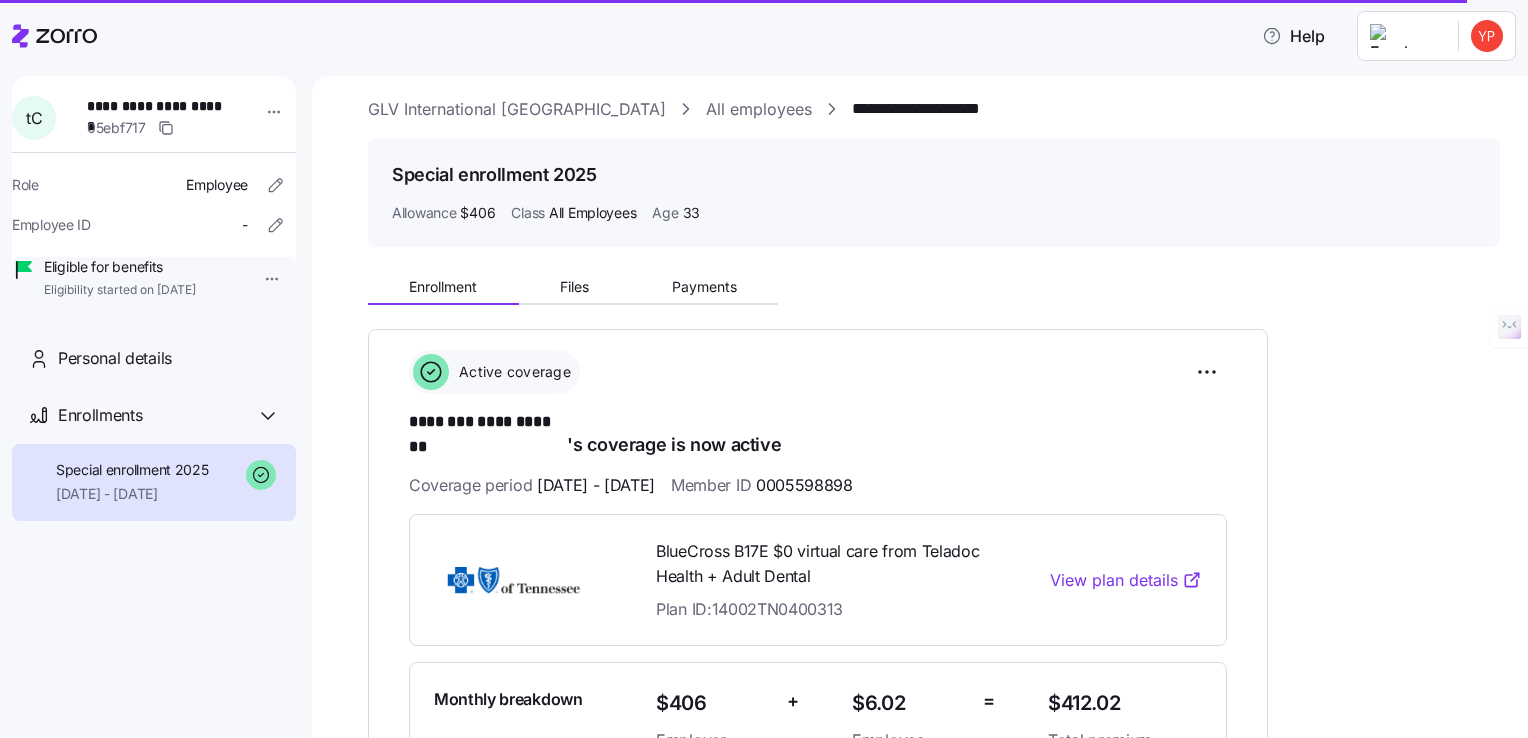 click on "**********" at bounding box center [764, 363] 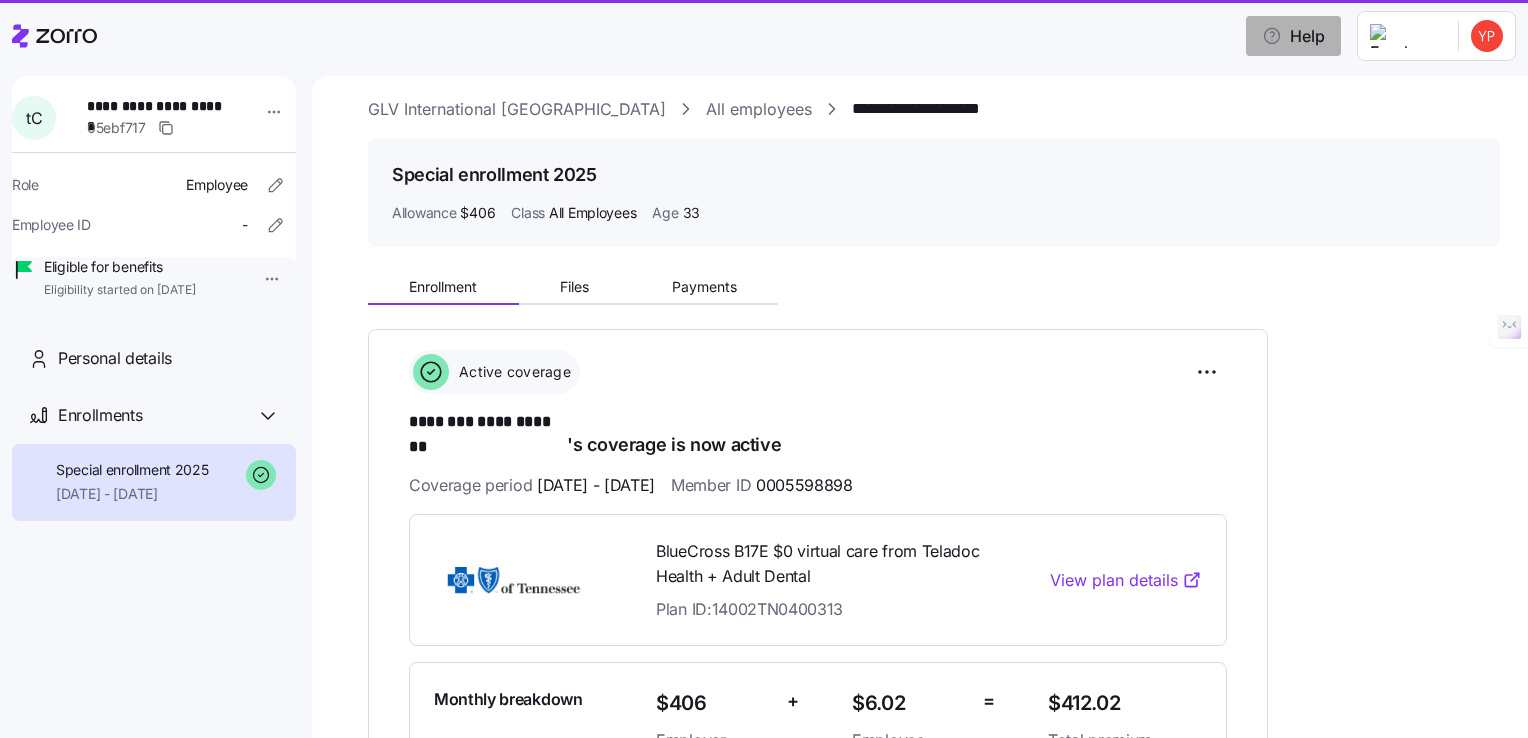 click on "Help" at bounding box center [1293, 36] 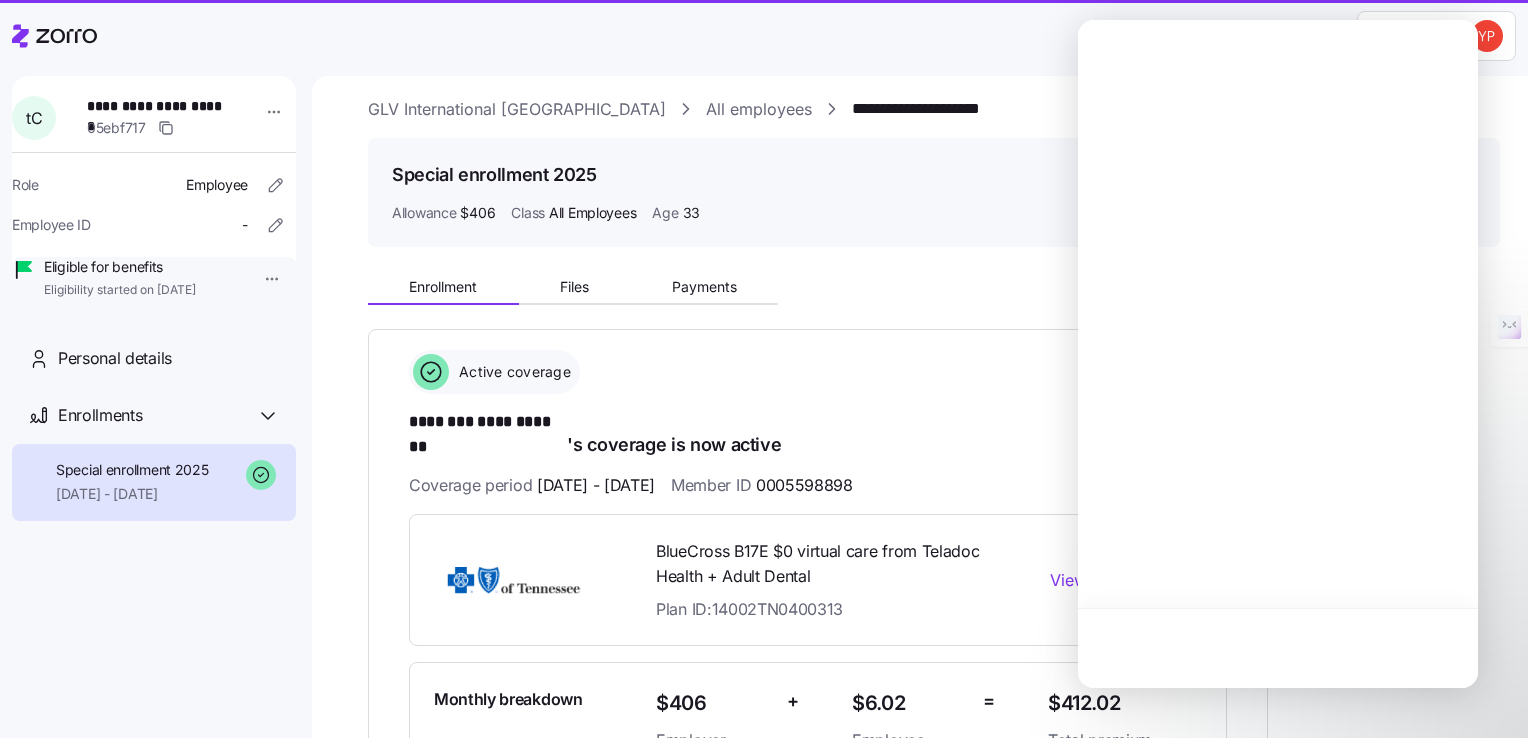 click on "**********" at bounding box center [920, 407] 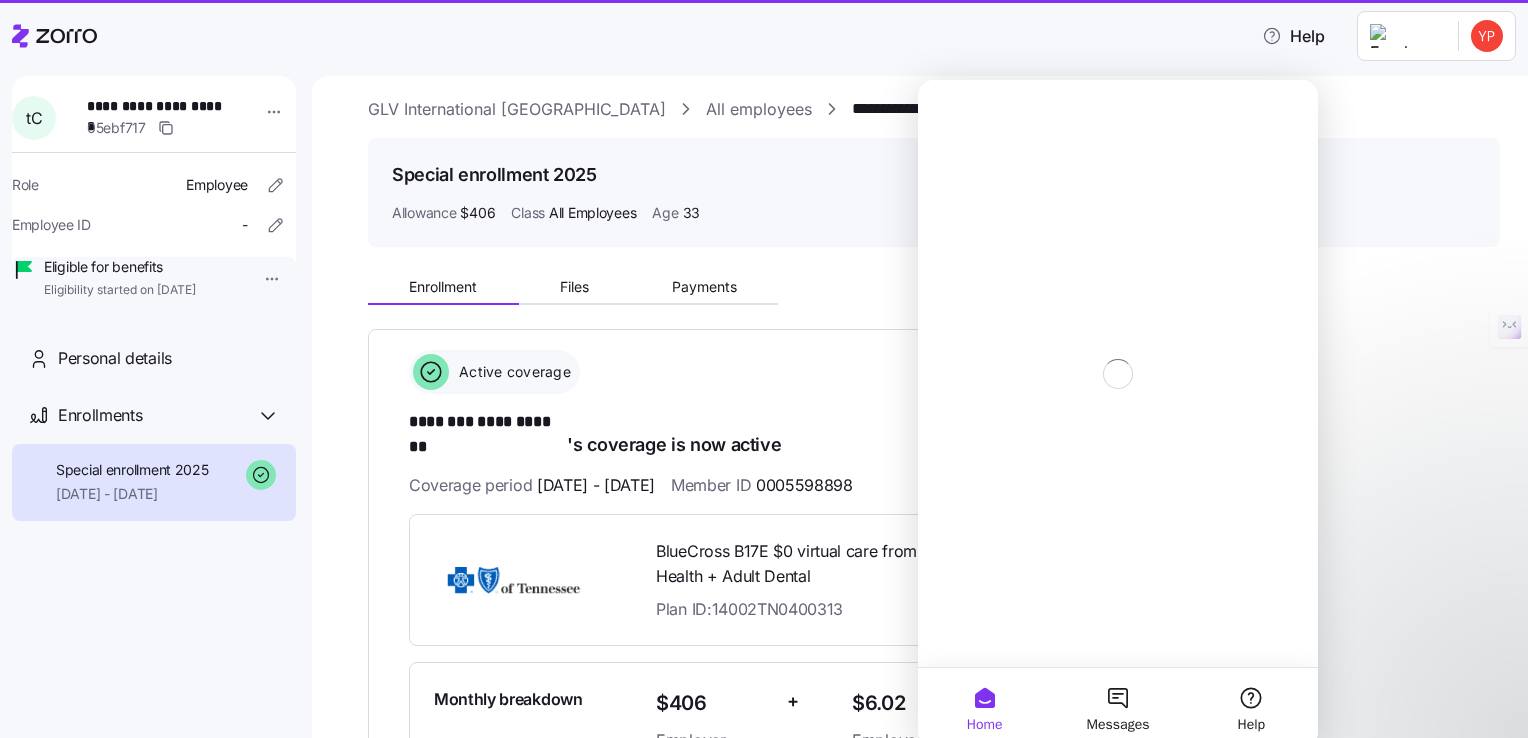 scroll, scrollTop: 0, scrollLeft: 0, axis: both 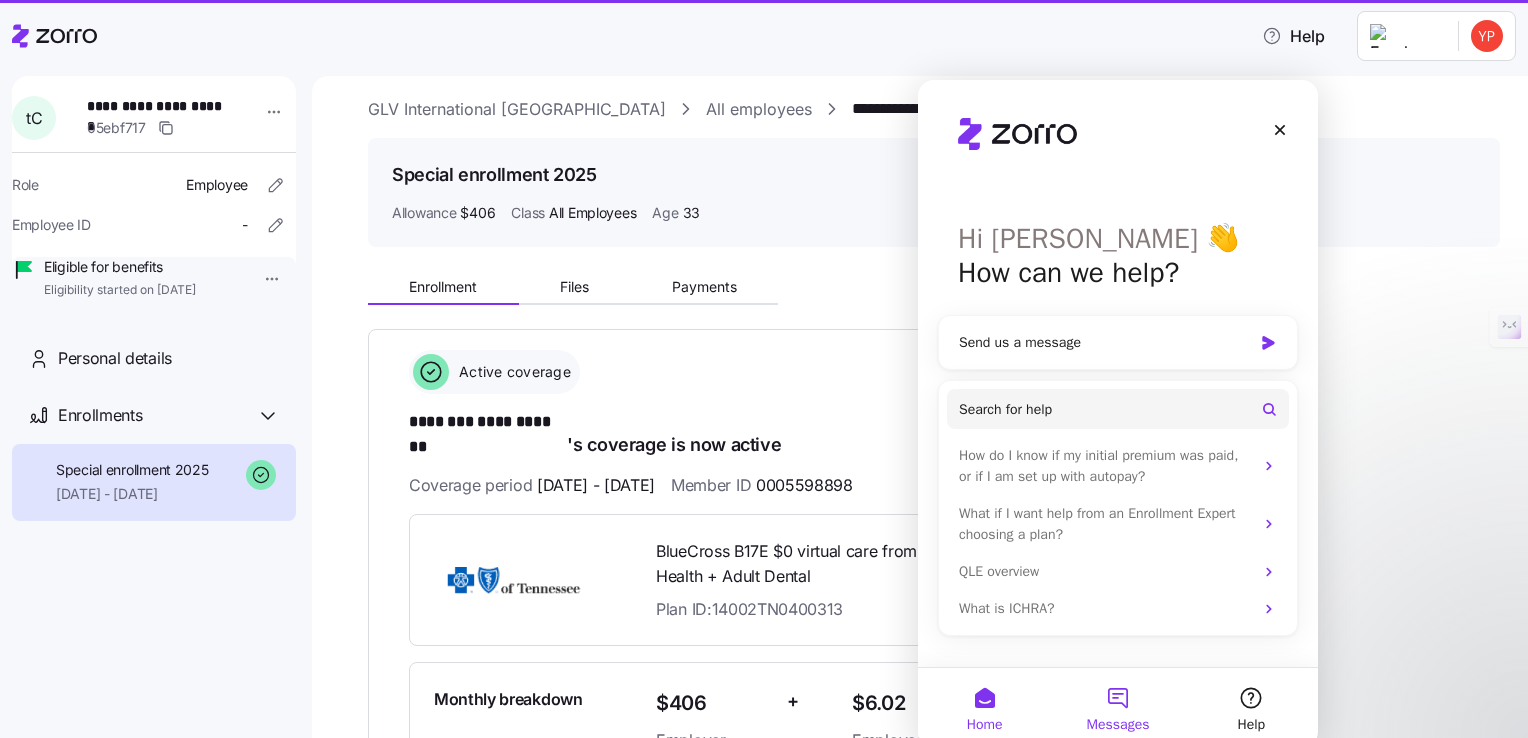 click on "Messages" at bounding box center (1117, 708) 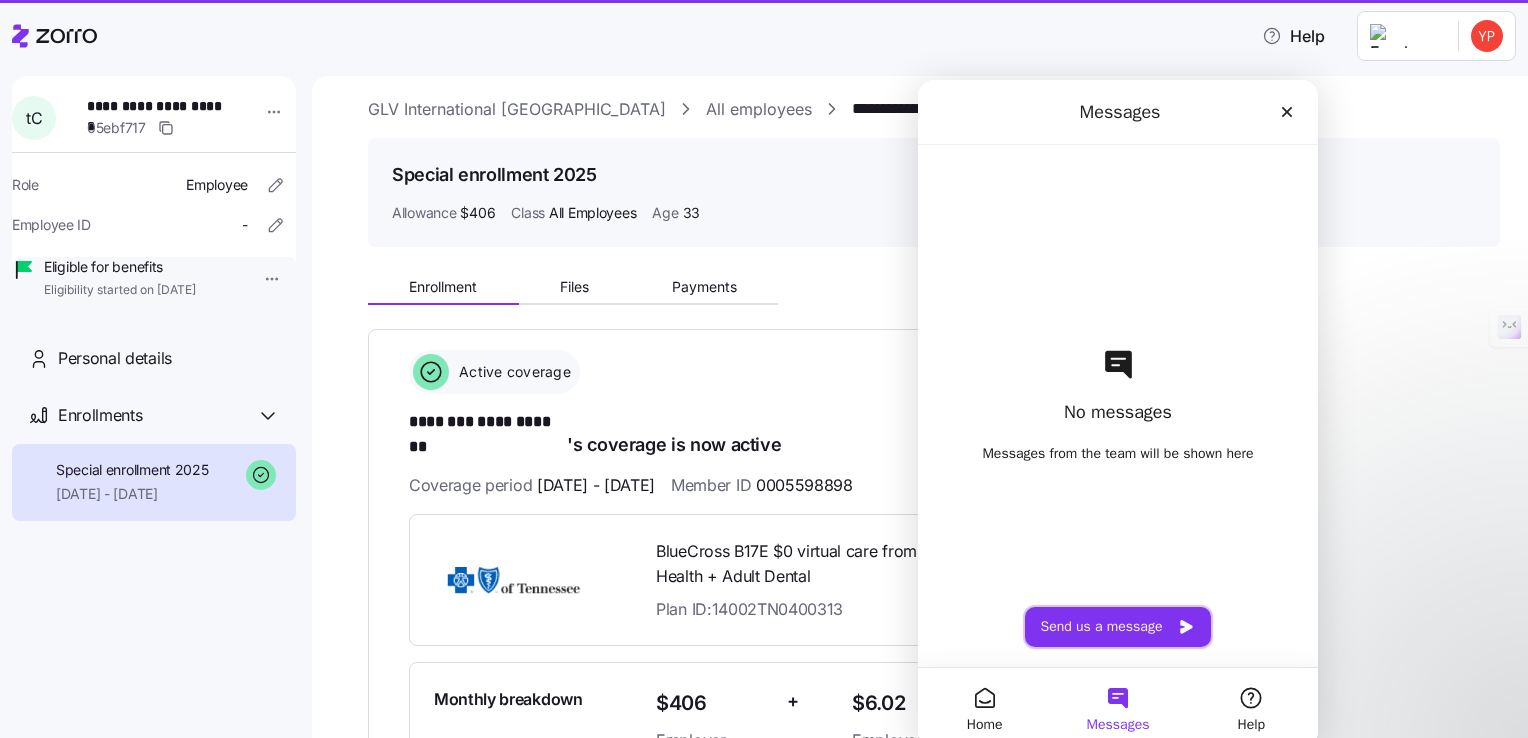 click on "Send us a message" at bounding box center [1118, 627] 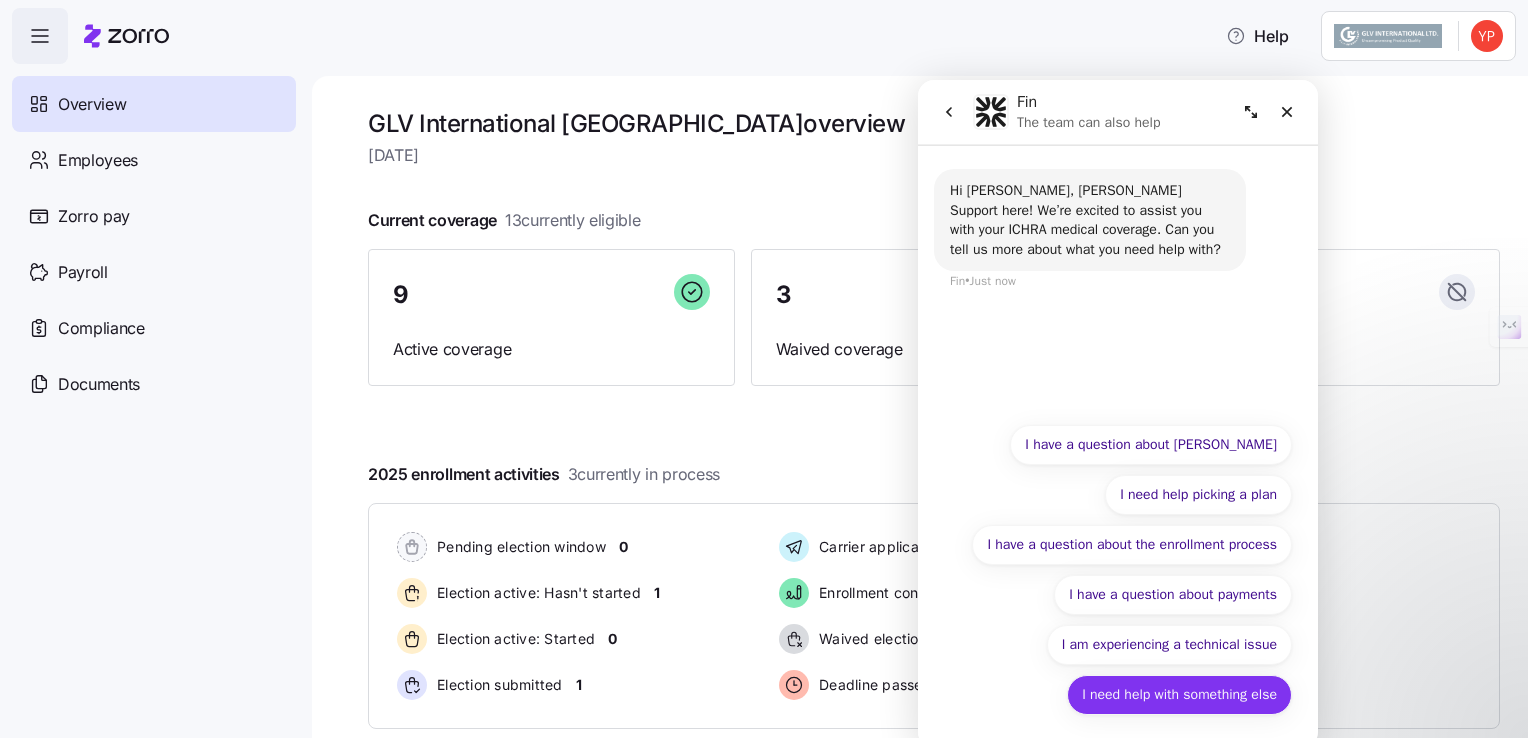 click on "I need help with something else" at bounding box center [1179, 695] 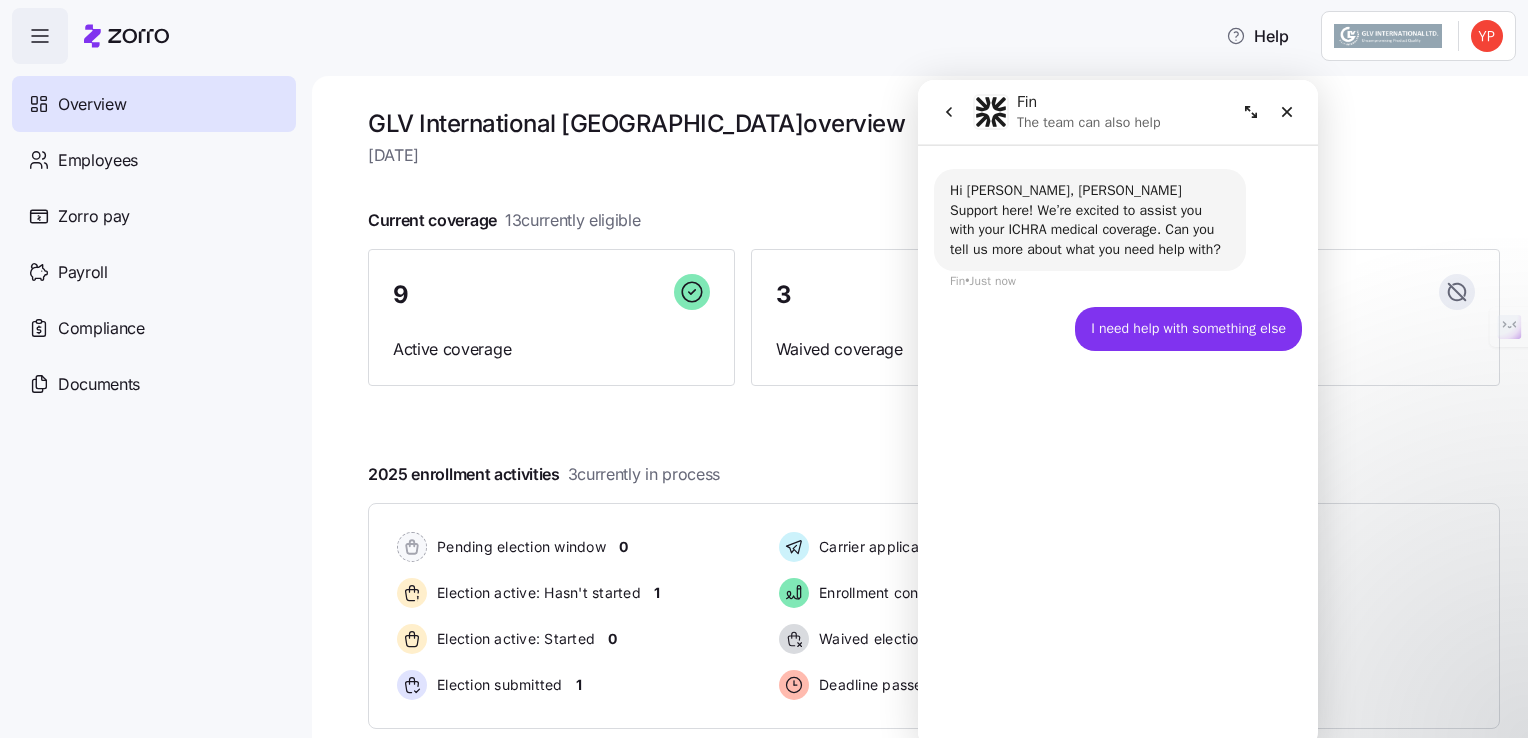 click at bounding box center [934, 406] 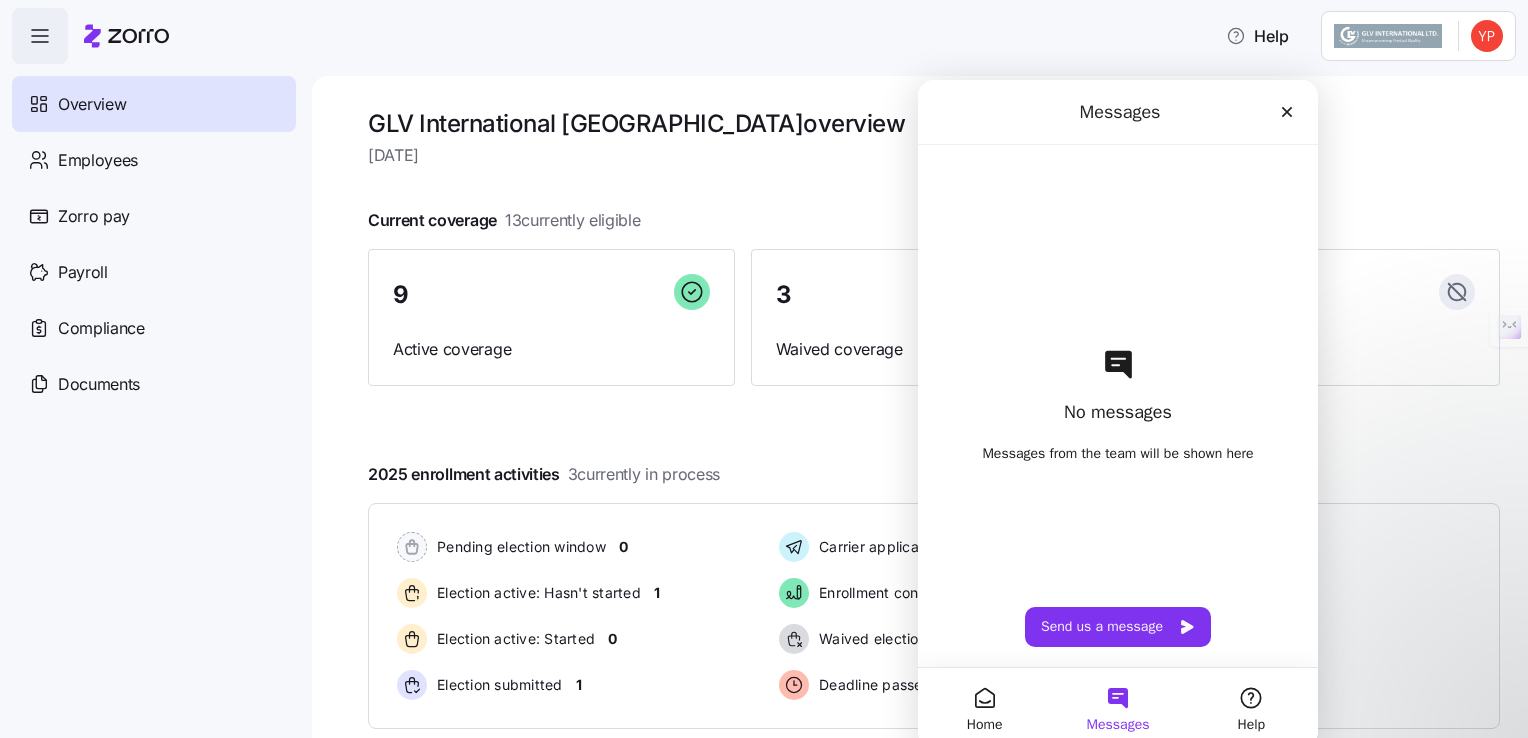 click on "Messages" at bounding box center [1117, 708] 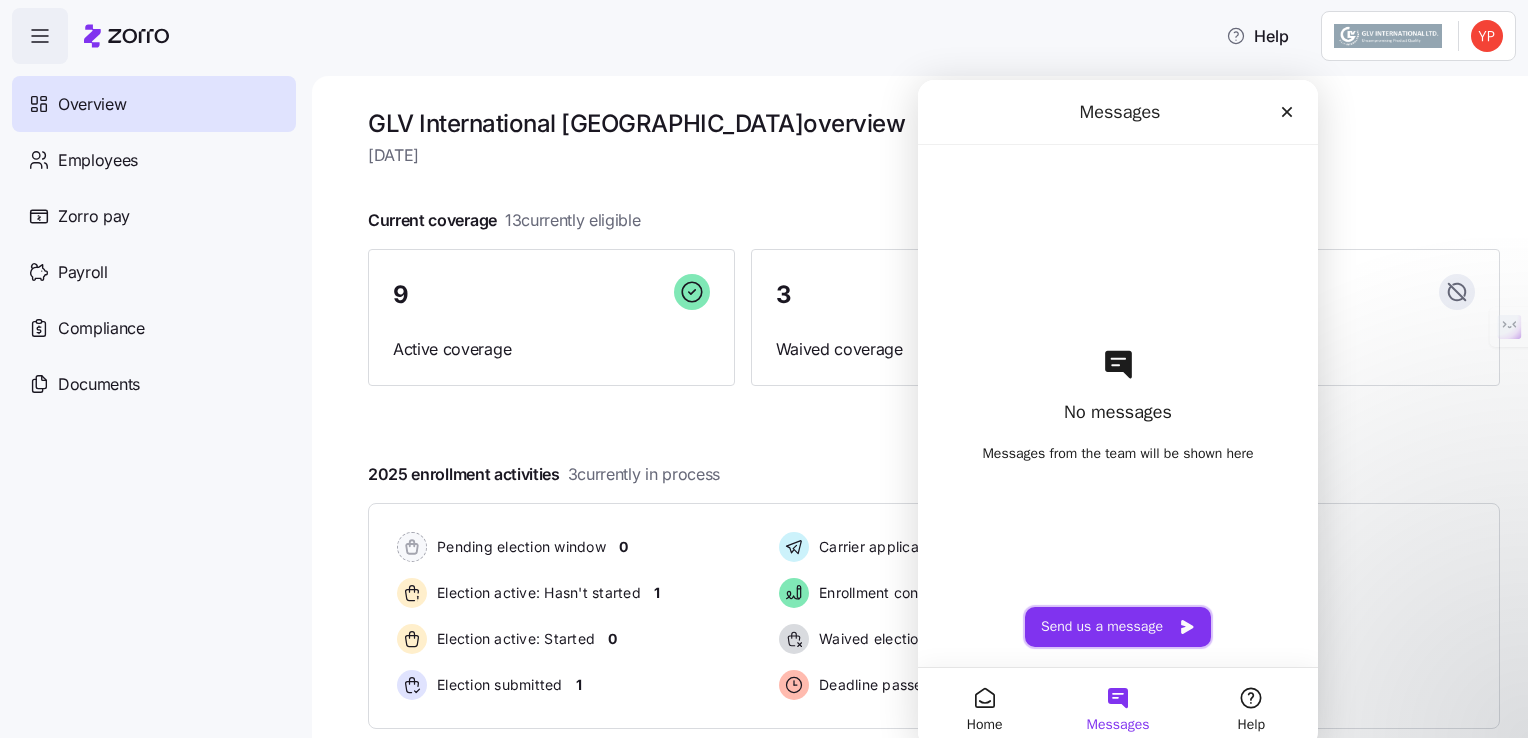click on "Send us a message" at bounding box center (1118, 627) 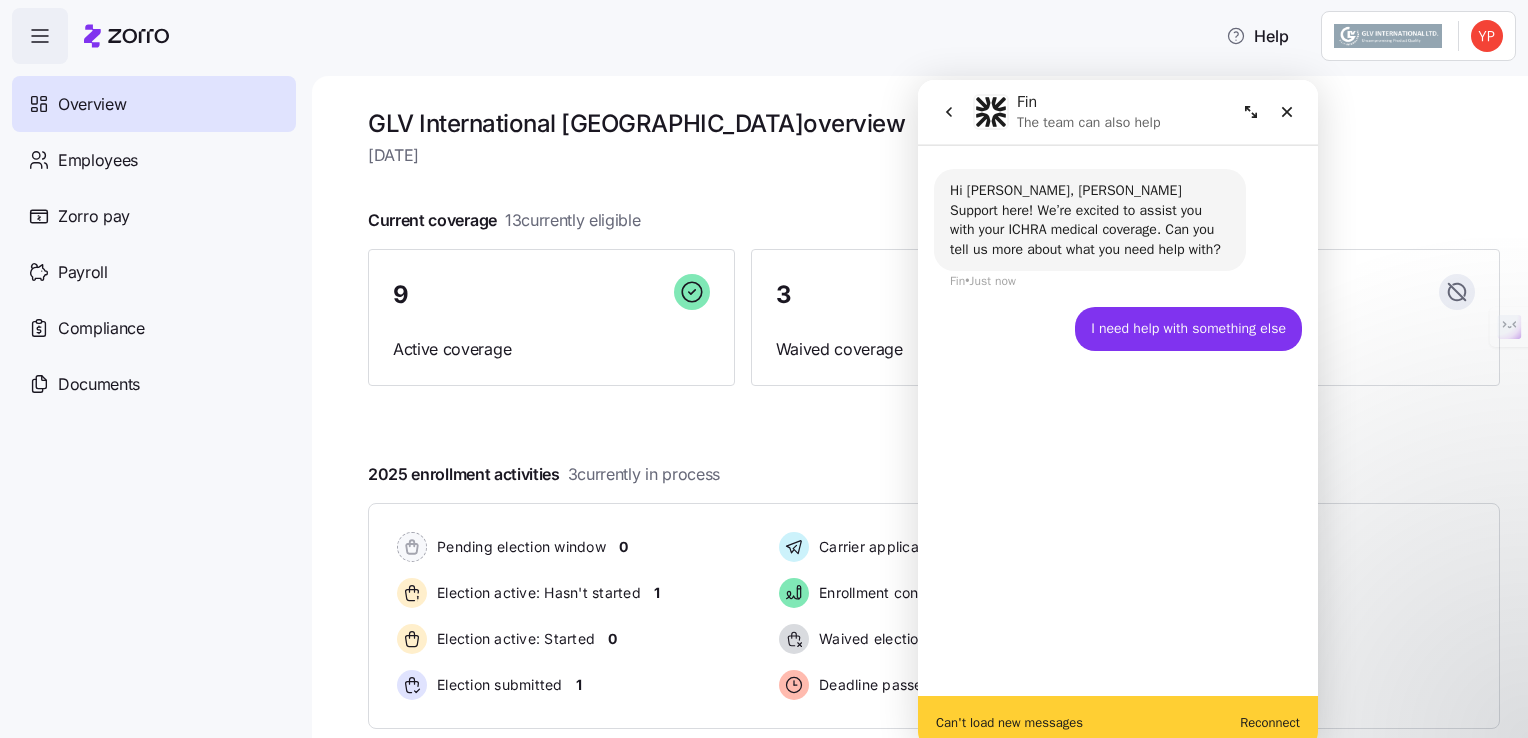 click on "Reconnect" at bounding box center [1270, 722] 